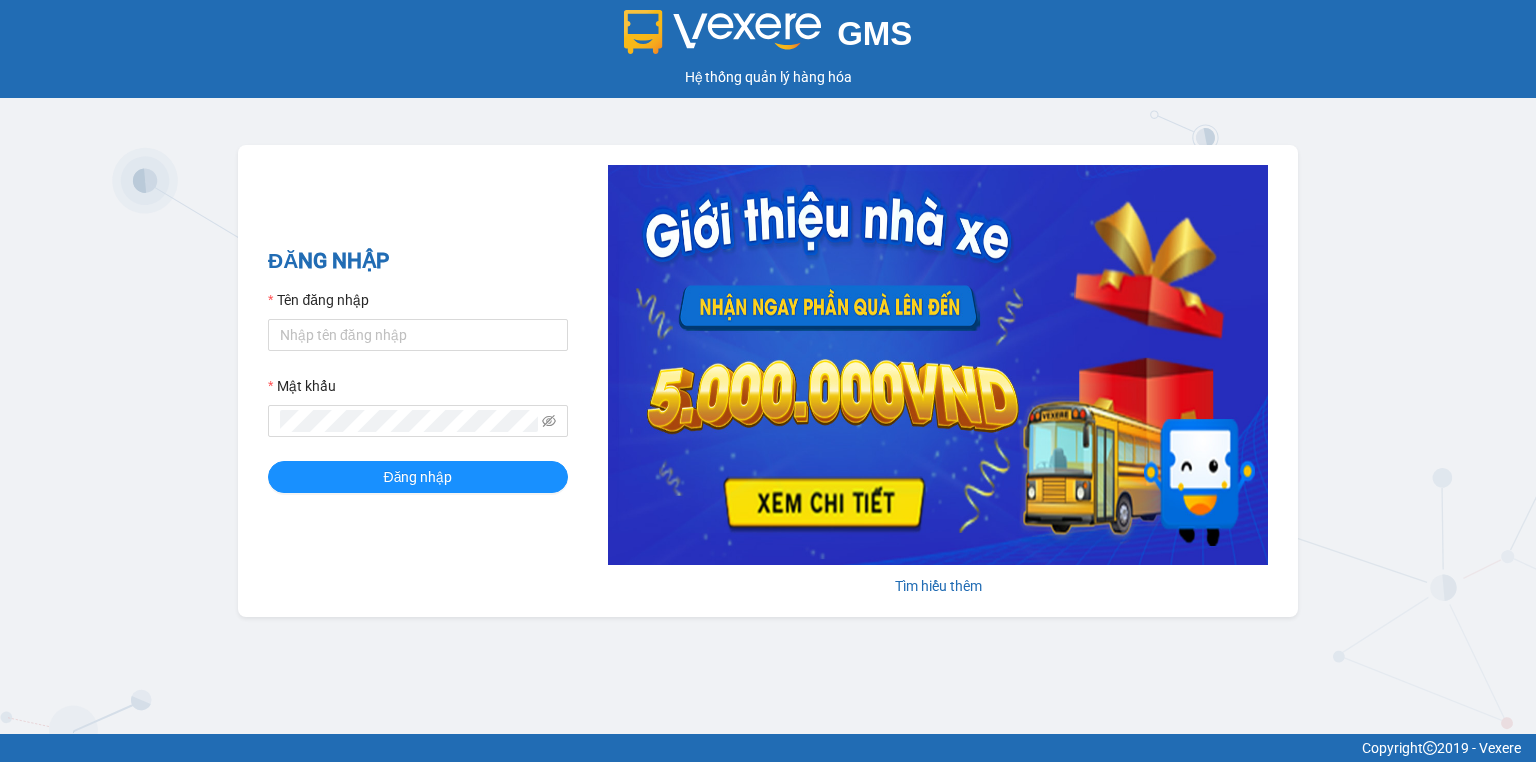 scroll, scrollTop: 0, scrollLeft: 0, axis: both 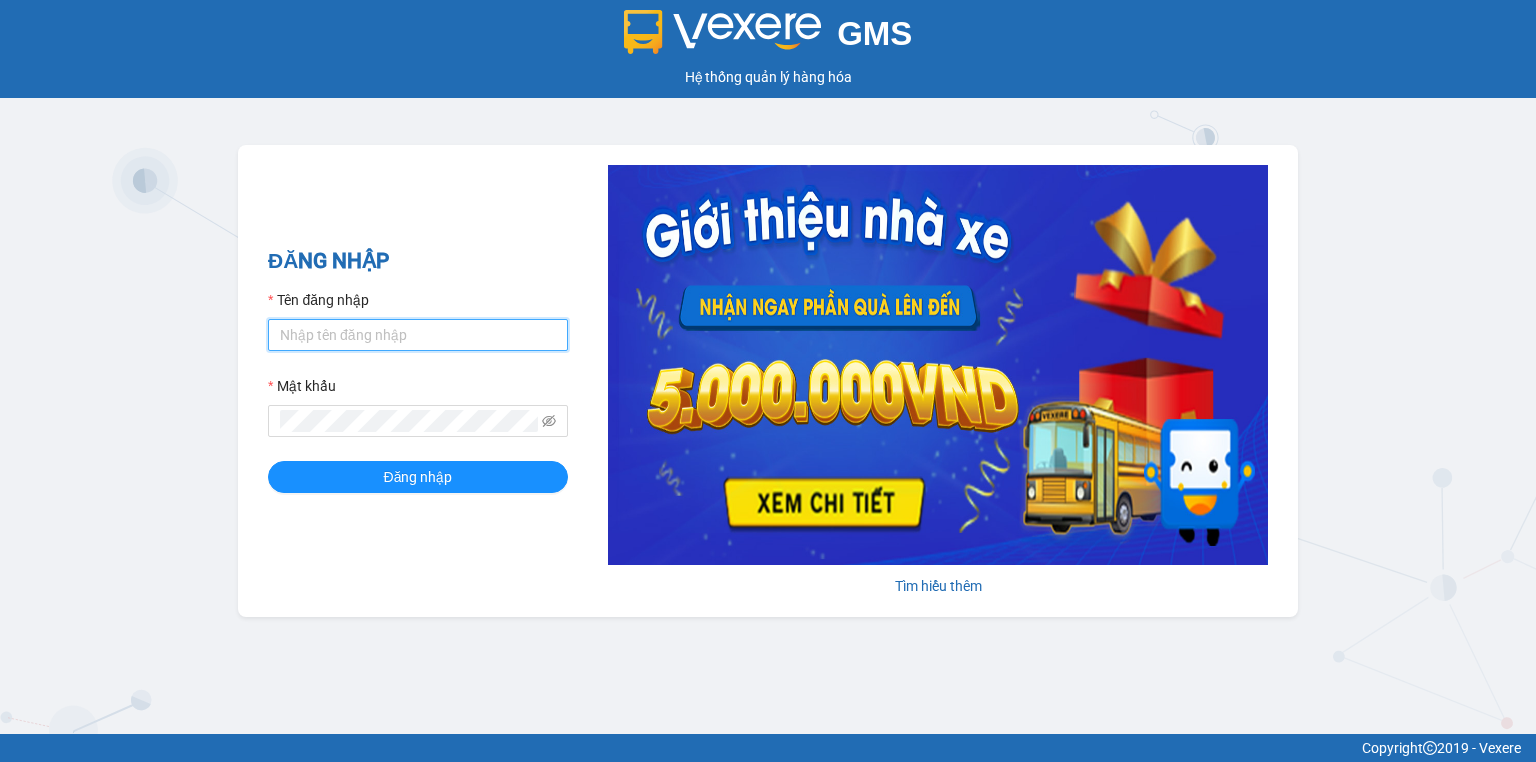 click on "Tên đăng nhập" at bounding box center [418, 335] 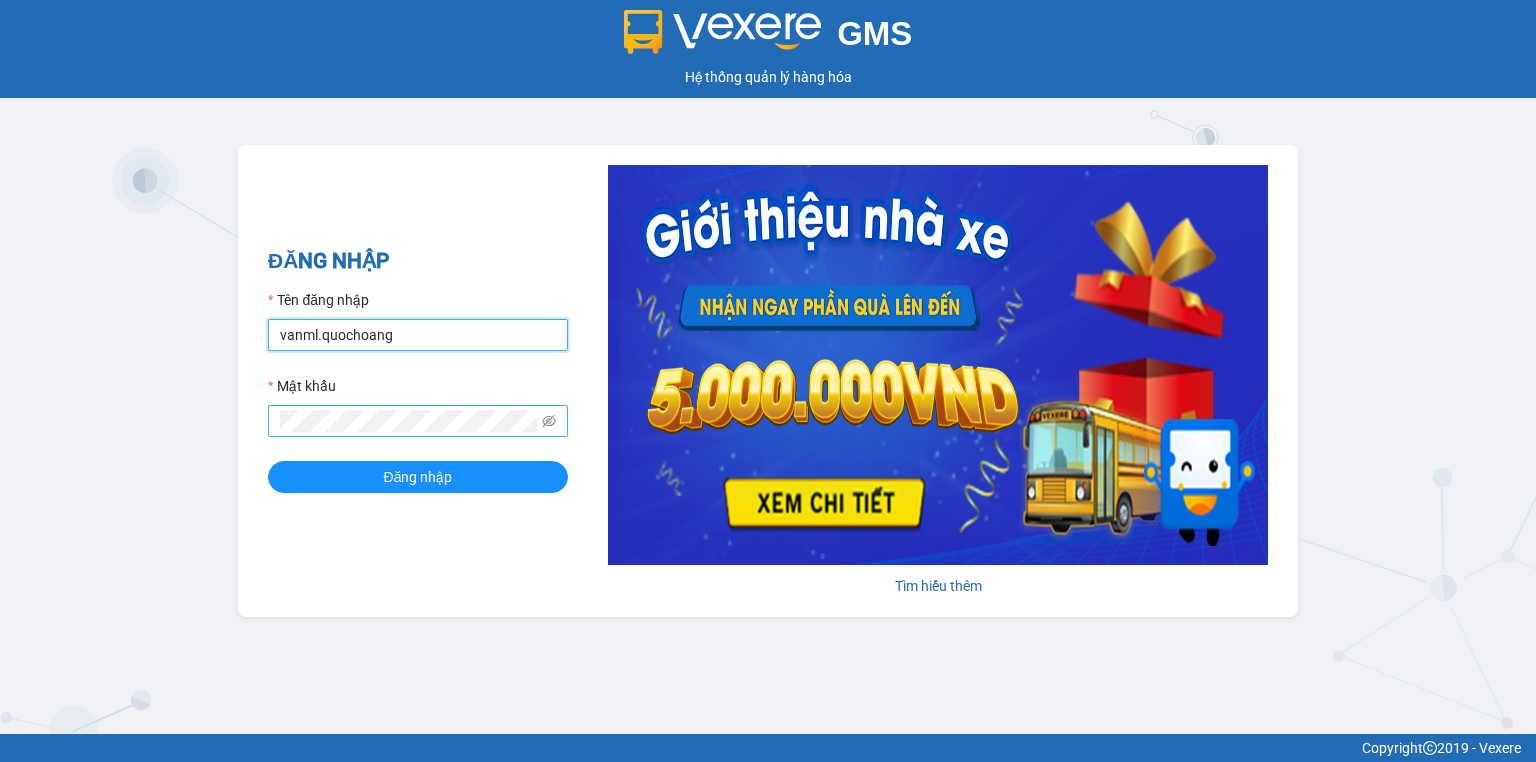 type on "vanml.quochoang" 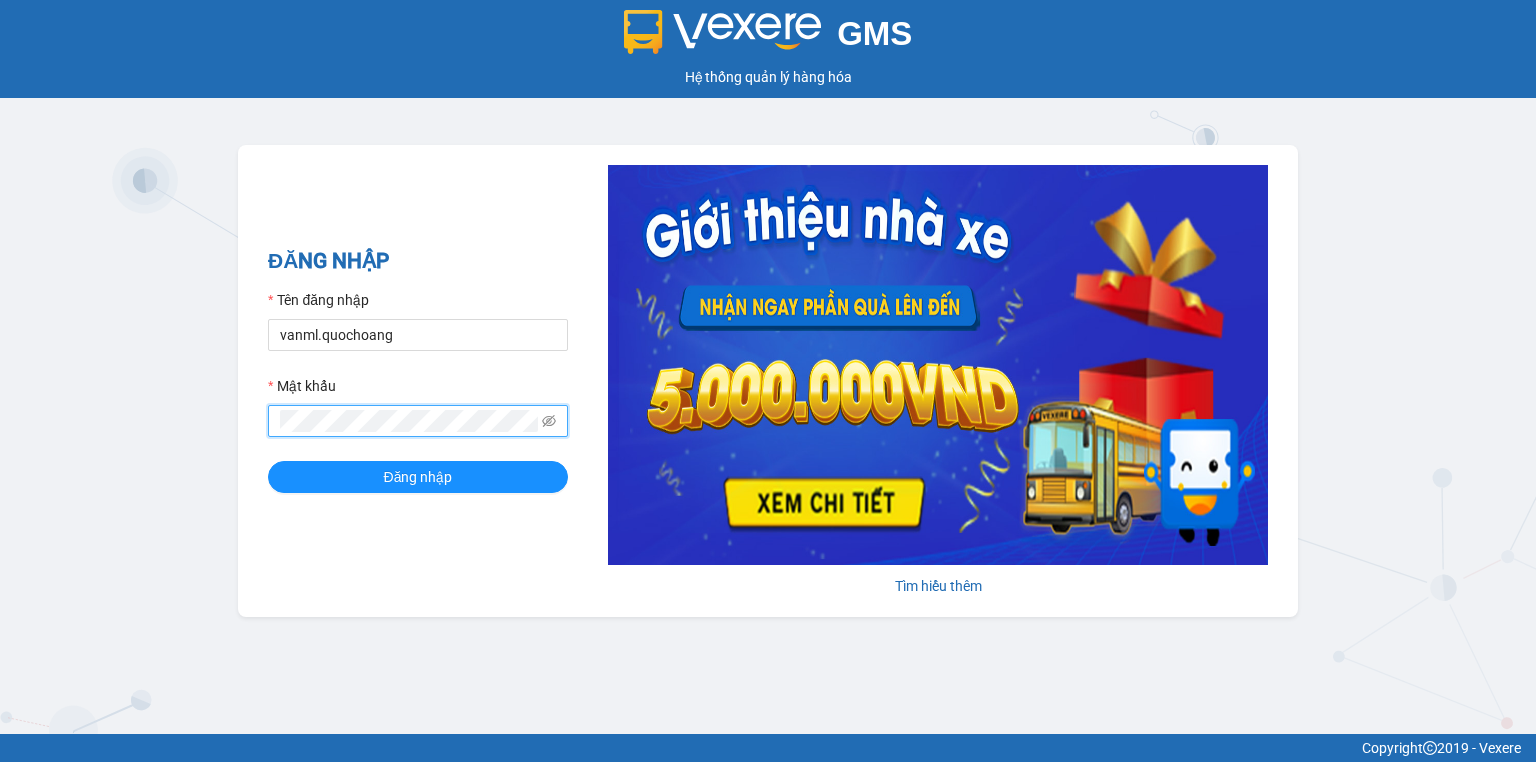 click on "Đăng nhập" at bounding box center [418, 477] 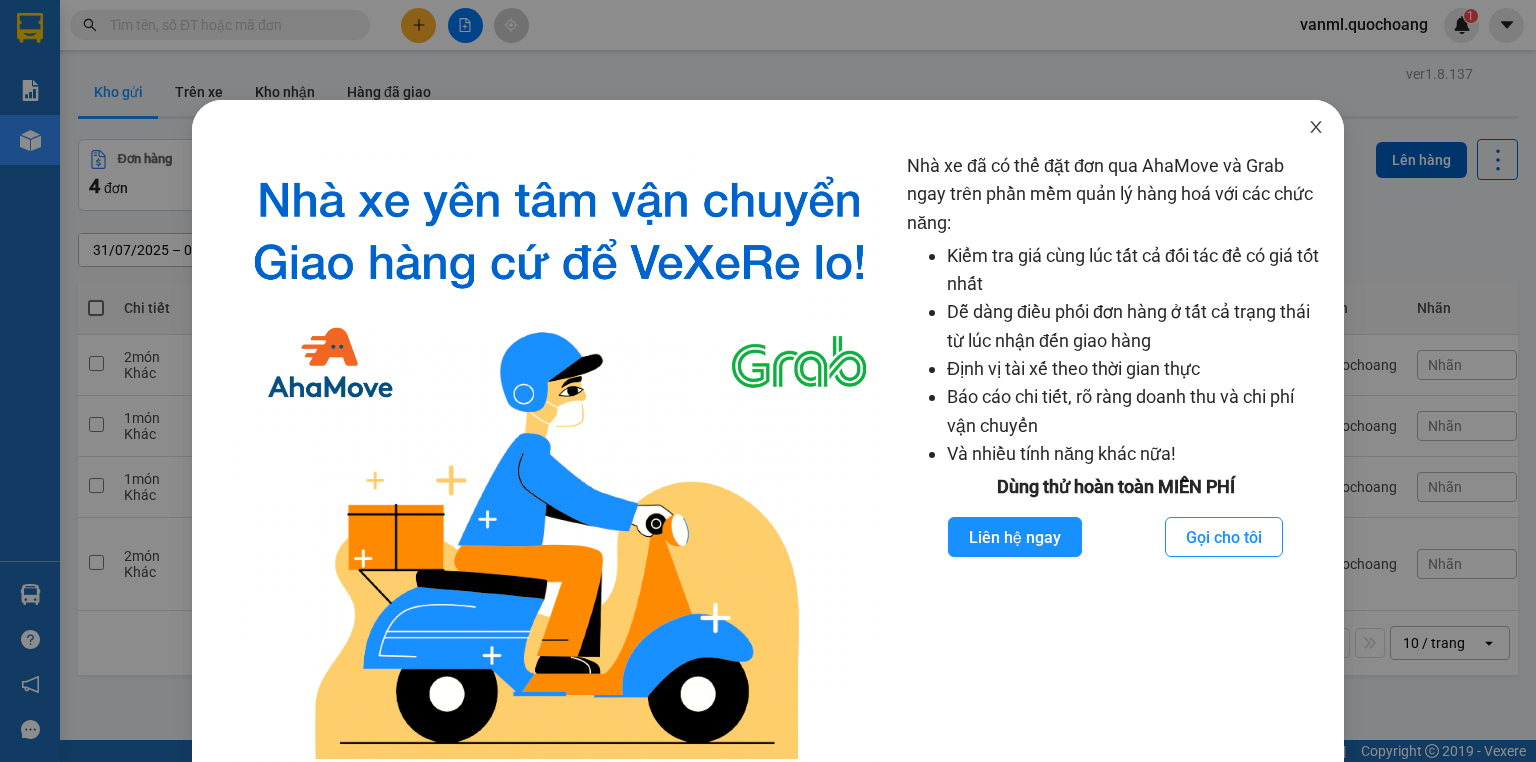 click 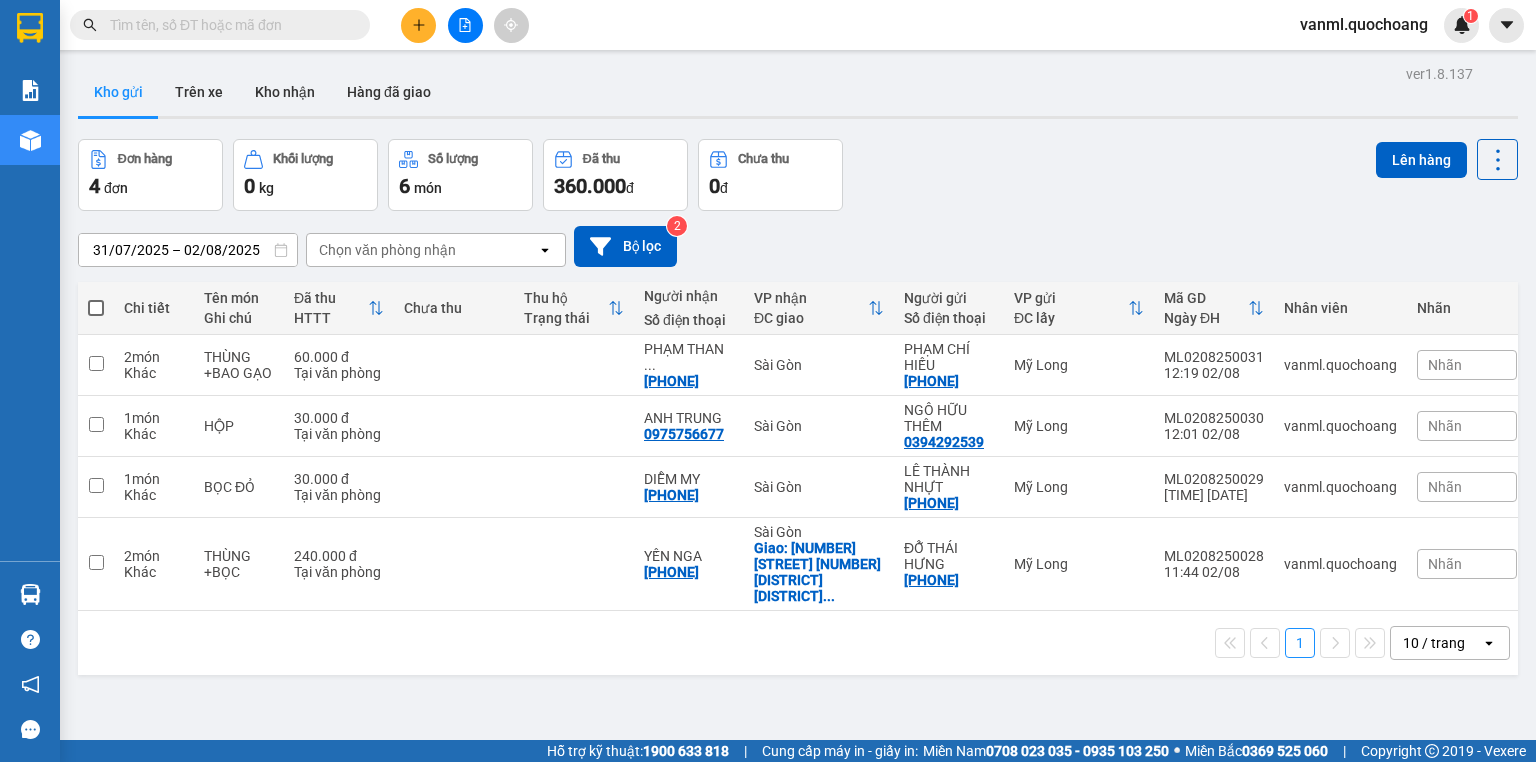 drag, startPoint x: 284, startPoint y: 88, endPoint x: 300, endPoint y: 126, distance: 41.231056 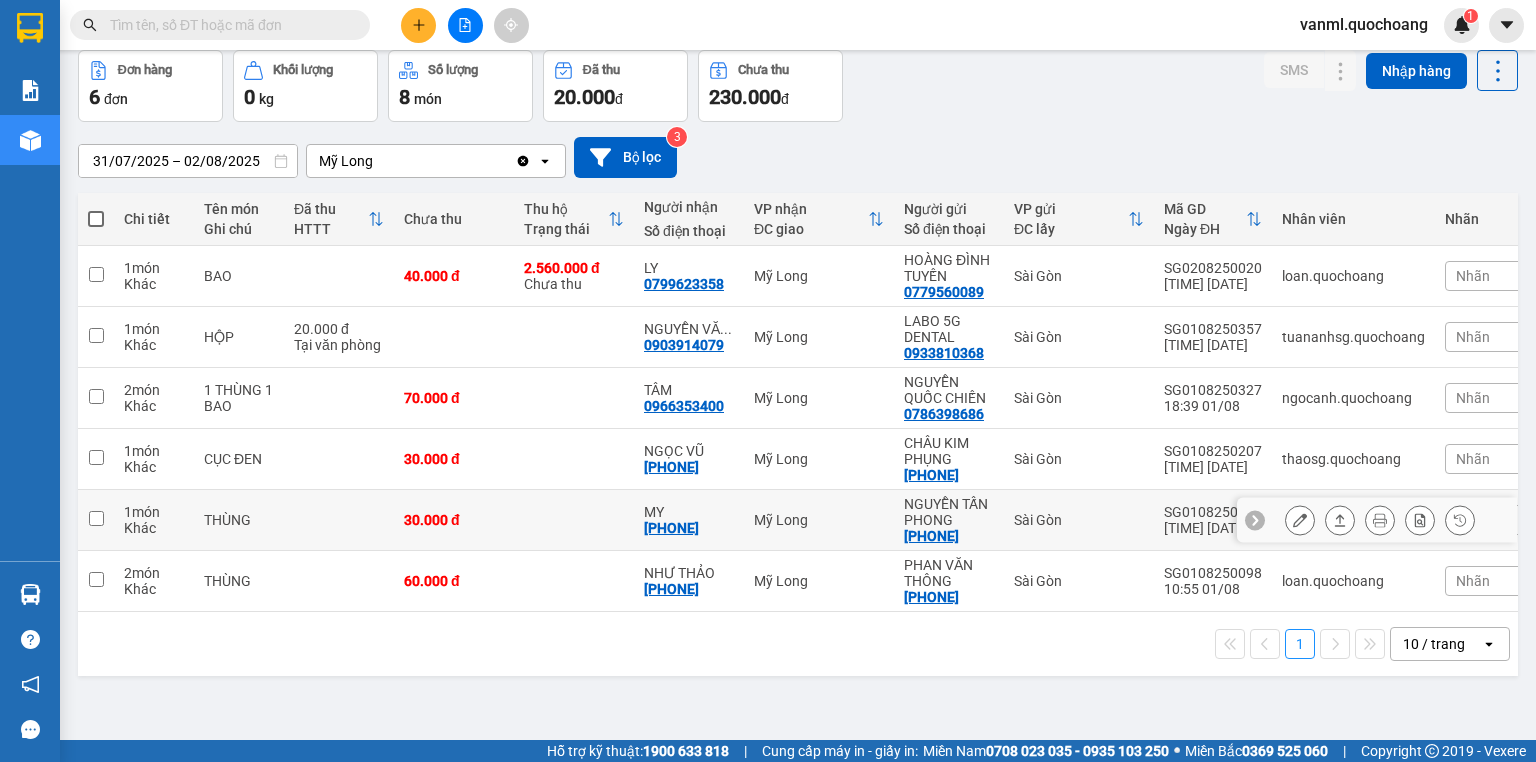 scroll, scrollTop: 92, scrollLeft: 0, axis: vertical 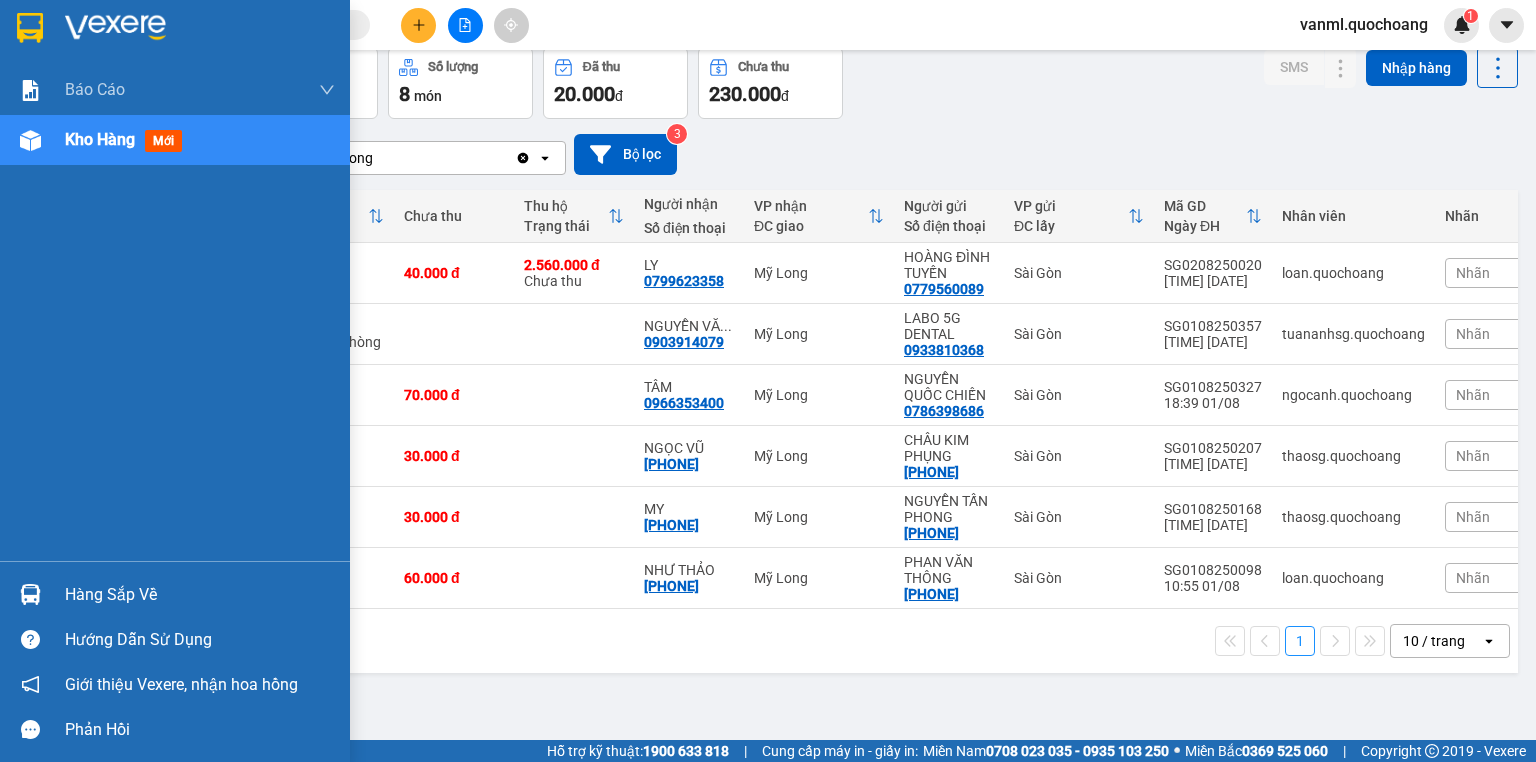 drag, startPoint x: 113, startPoint y: 592, endPoint x: 128, endPoint y: 588, distance: 15.524175 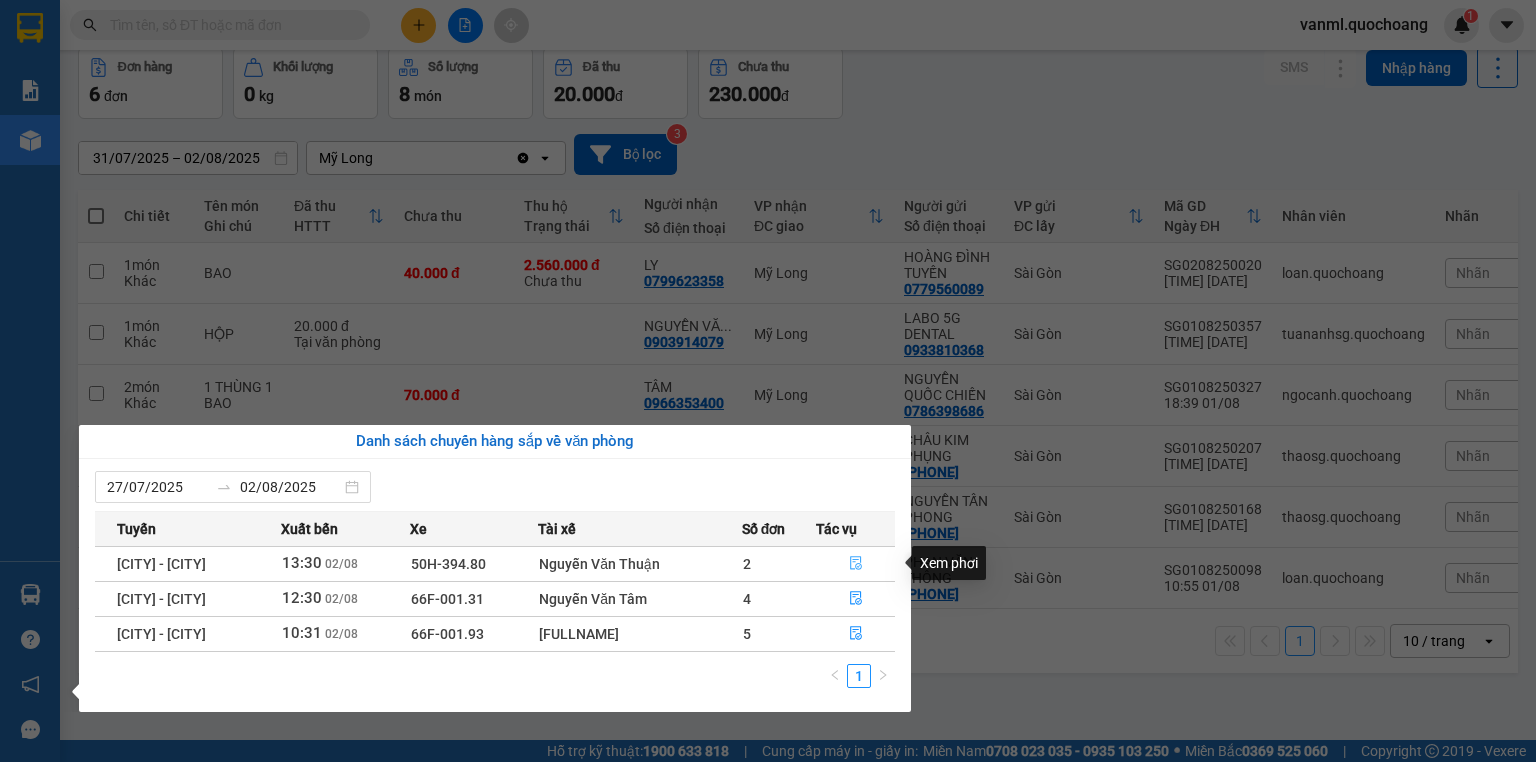 click at bounding box center [856, 564] 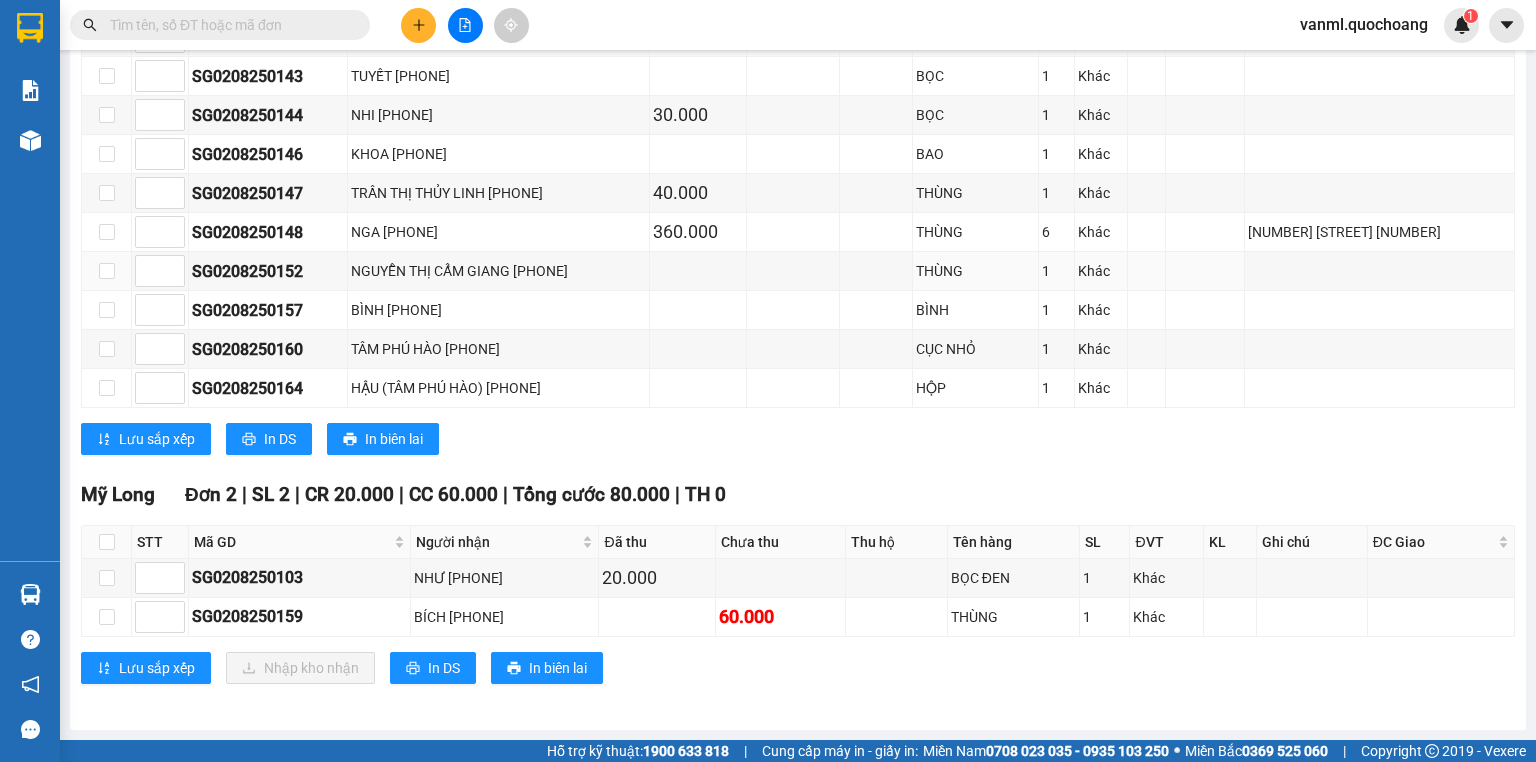 scroll, scrollTop: 1057, scrollLeft: 0, axis: vertical 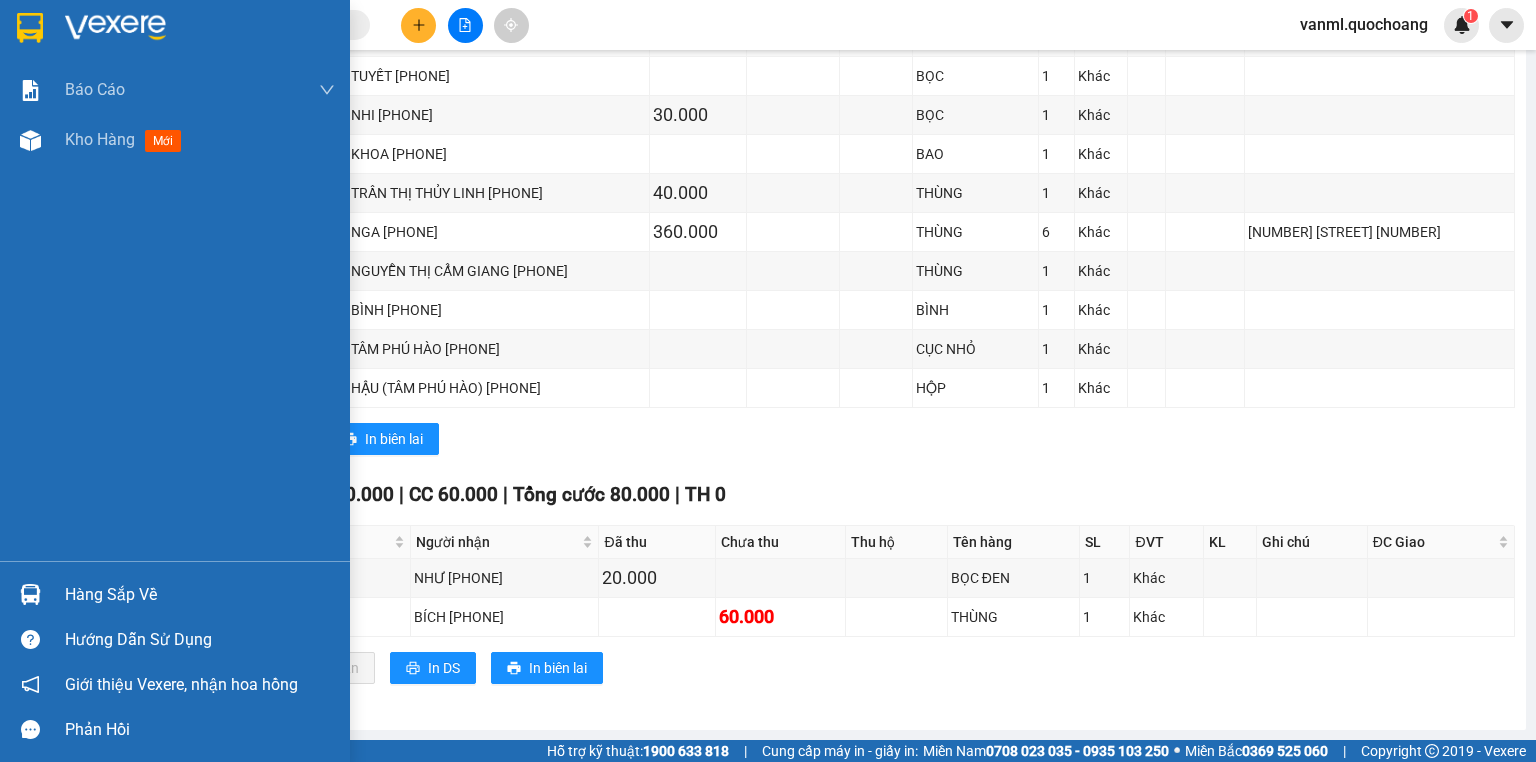 click on "Hàng sắp về" at bounding box center (200, 595) 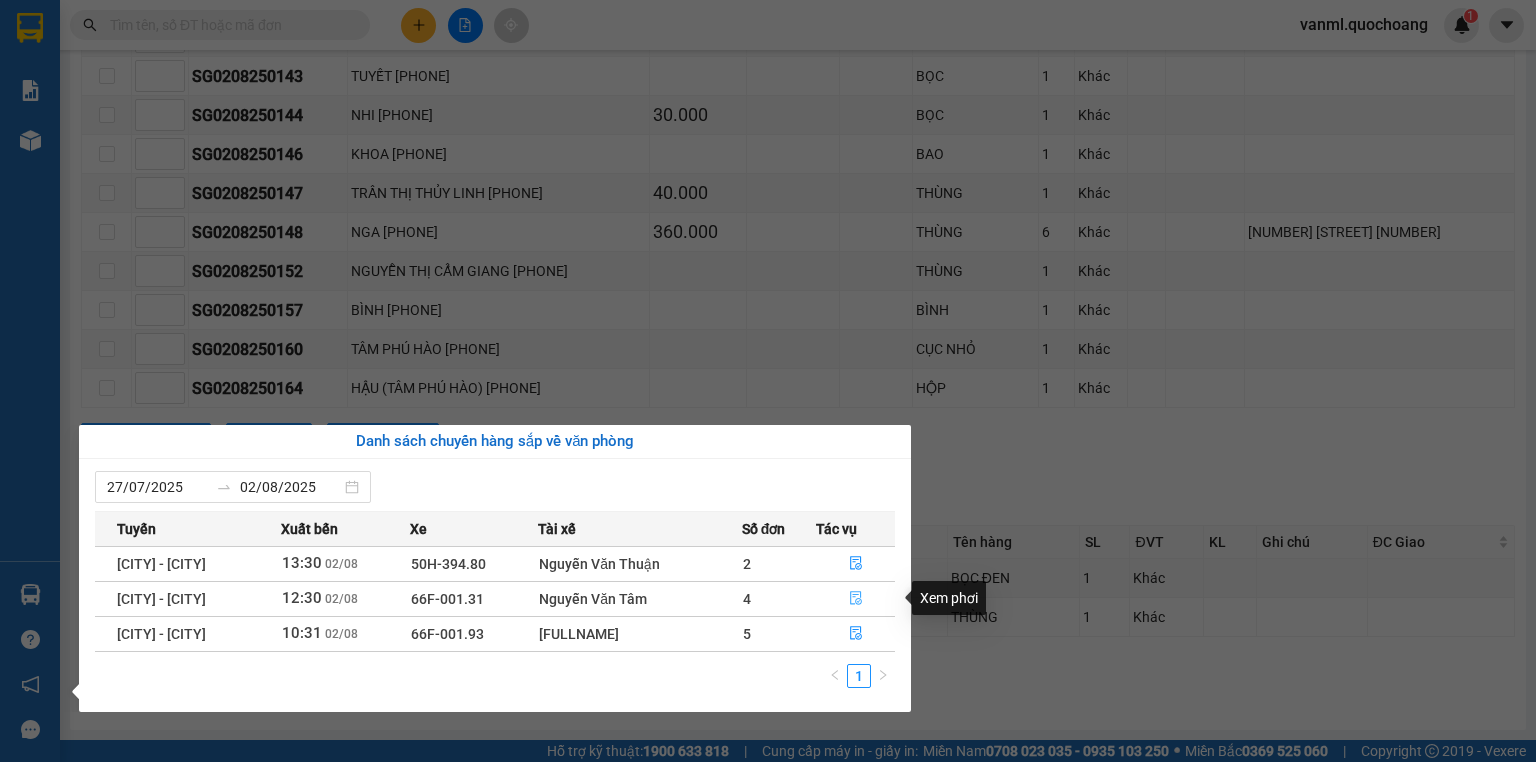 click 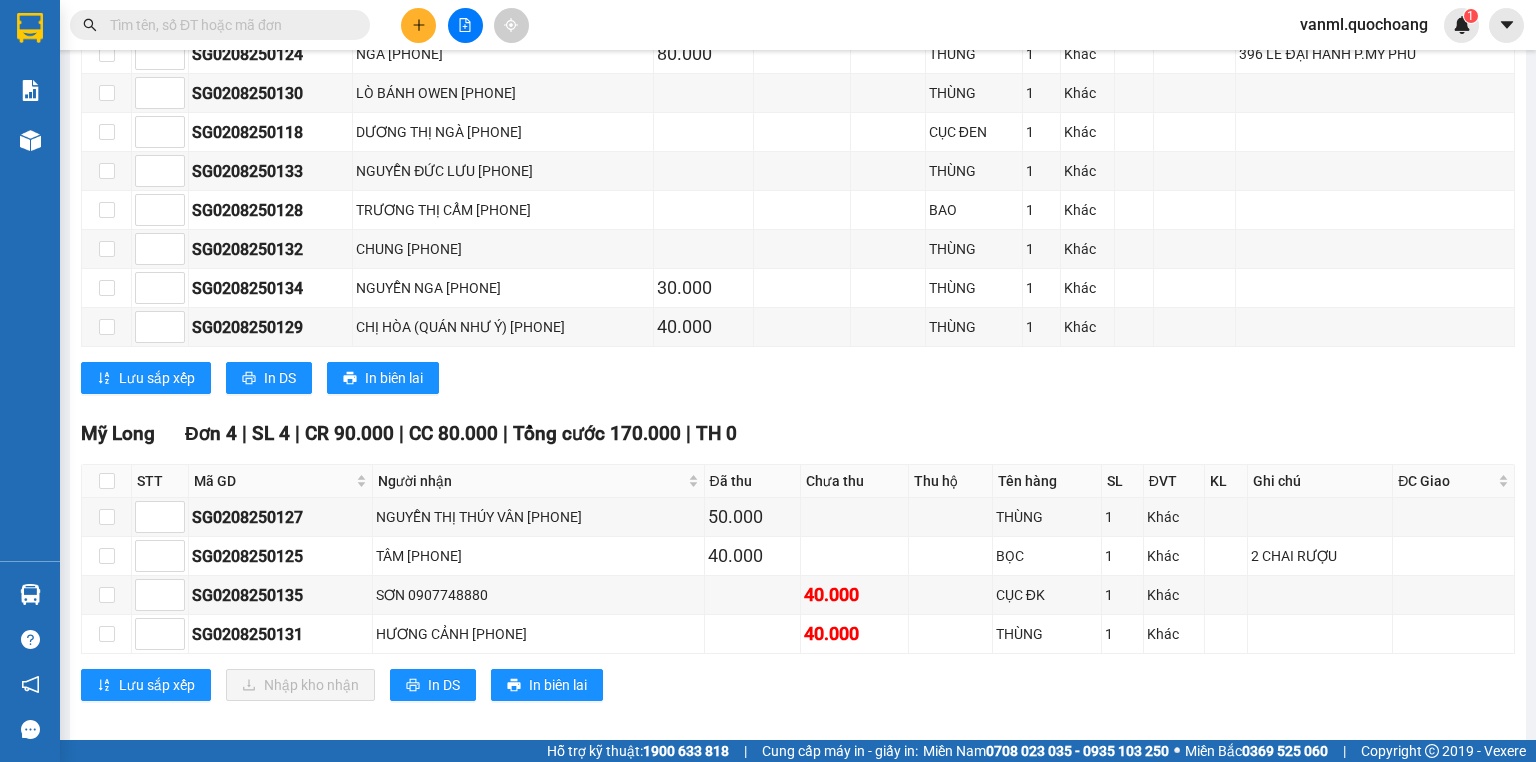 scroll, scrollTop: 1483, scrollLeft: 0, axis: vertical 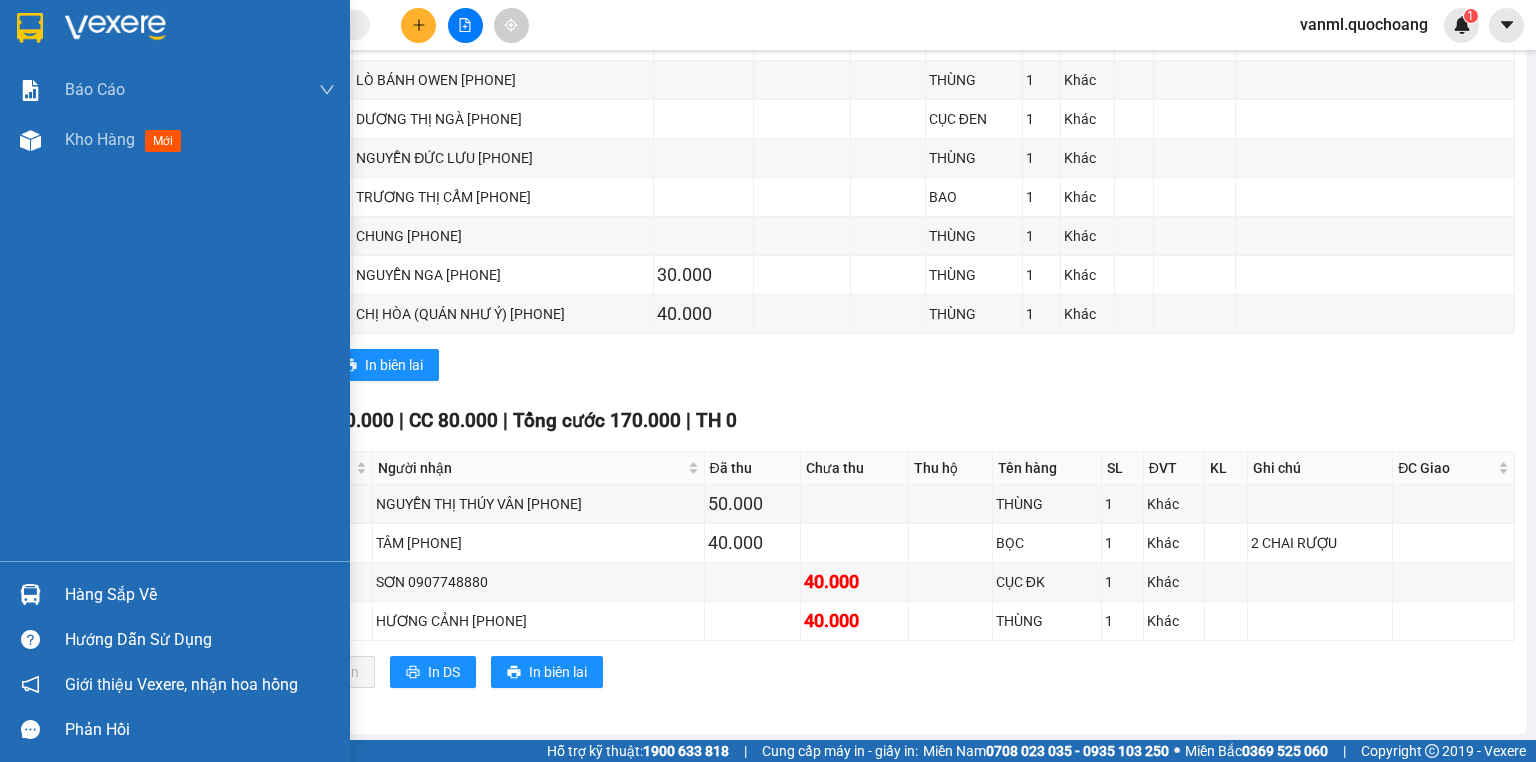 click on "Hàng sắp về" at bounding box center [200, 595] 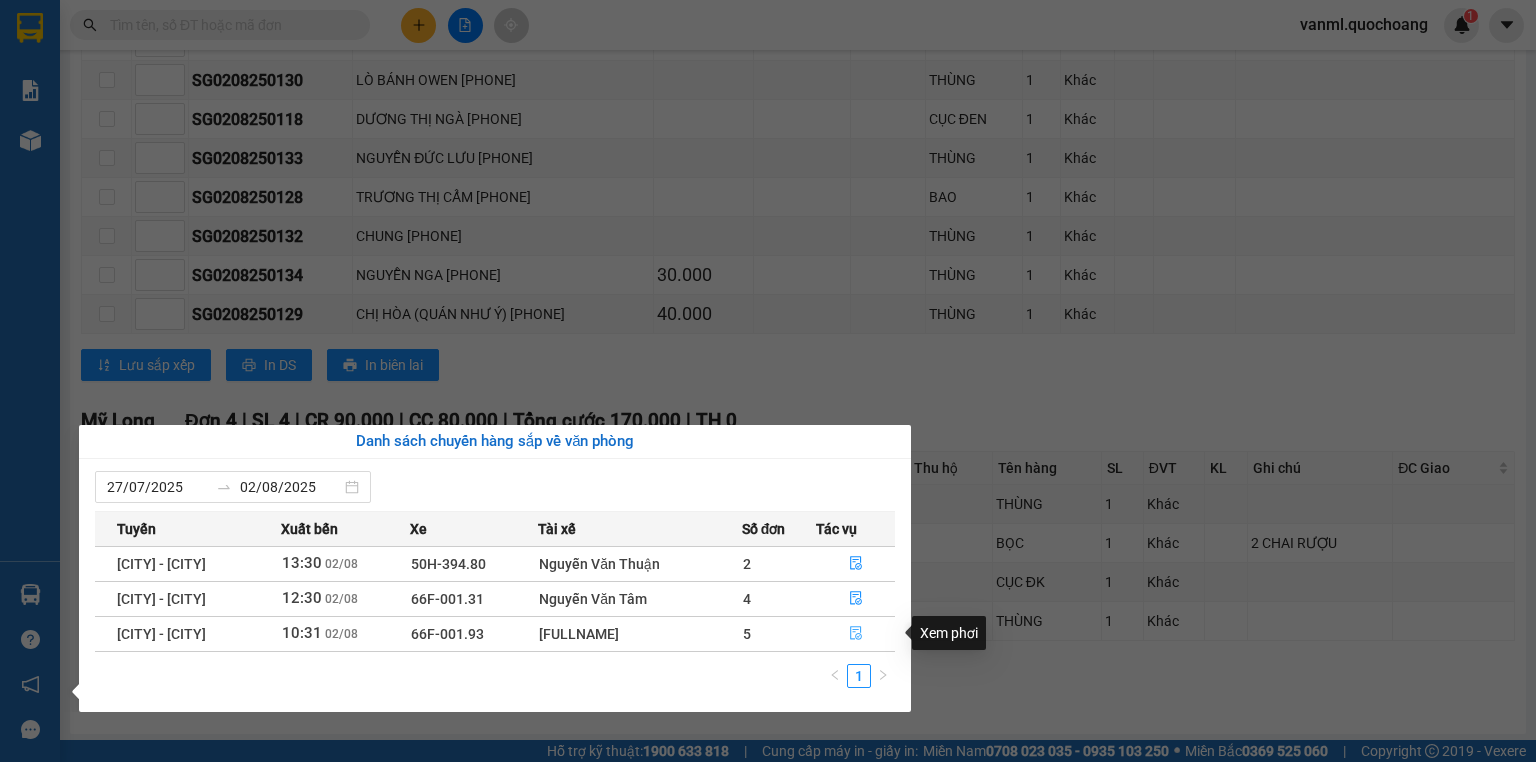 click at bounding box center (856, 634) 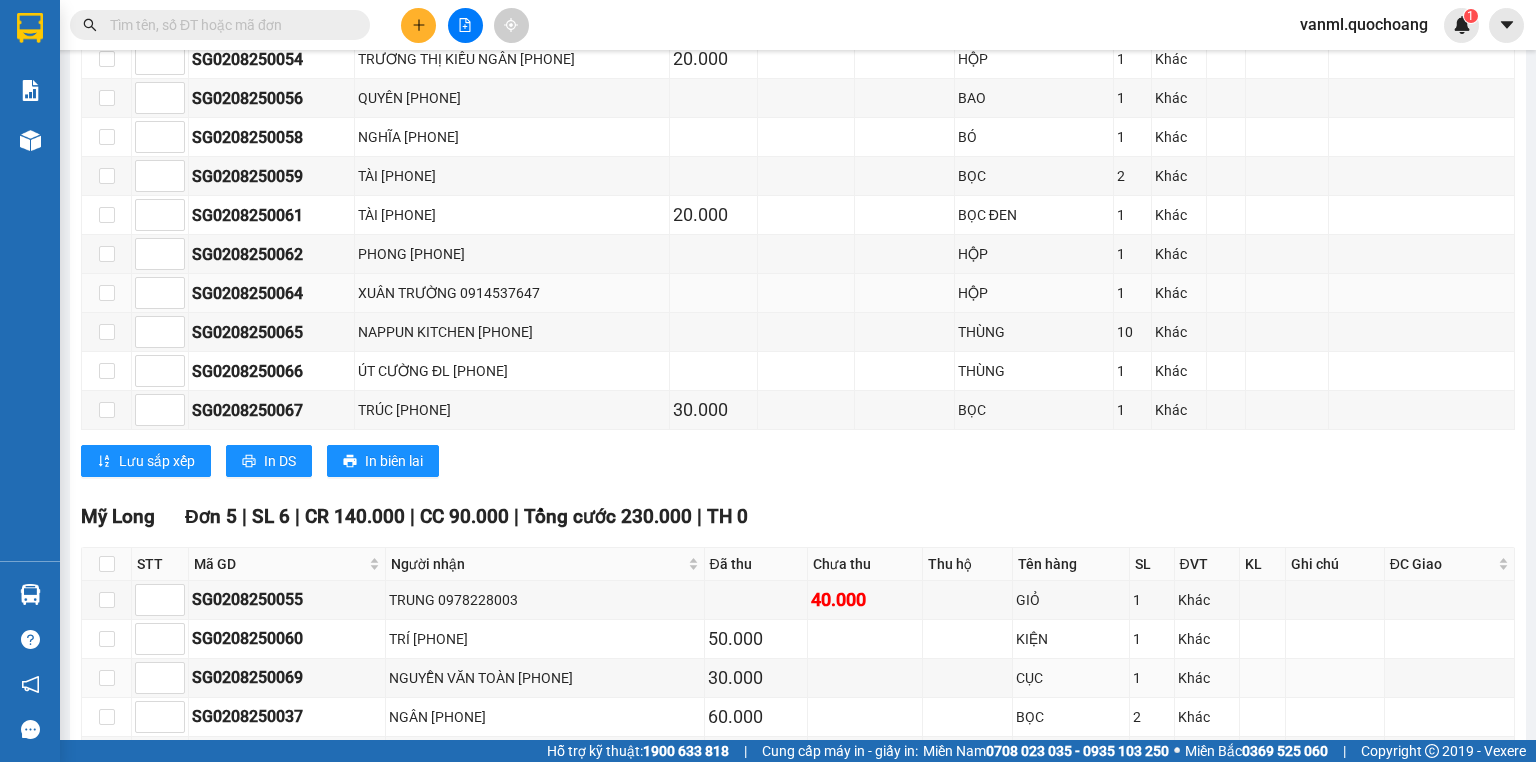 scroll, scrollTop: 1582, scrollLeft: 0, axis: vertical 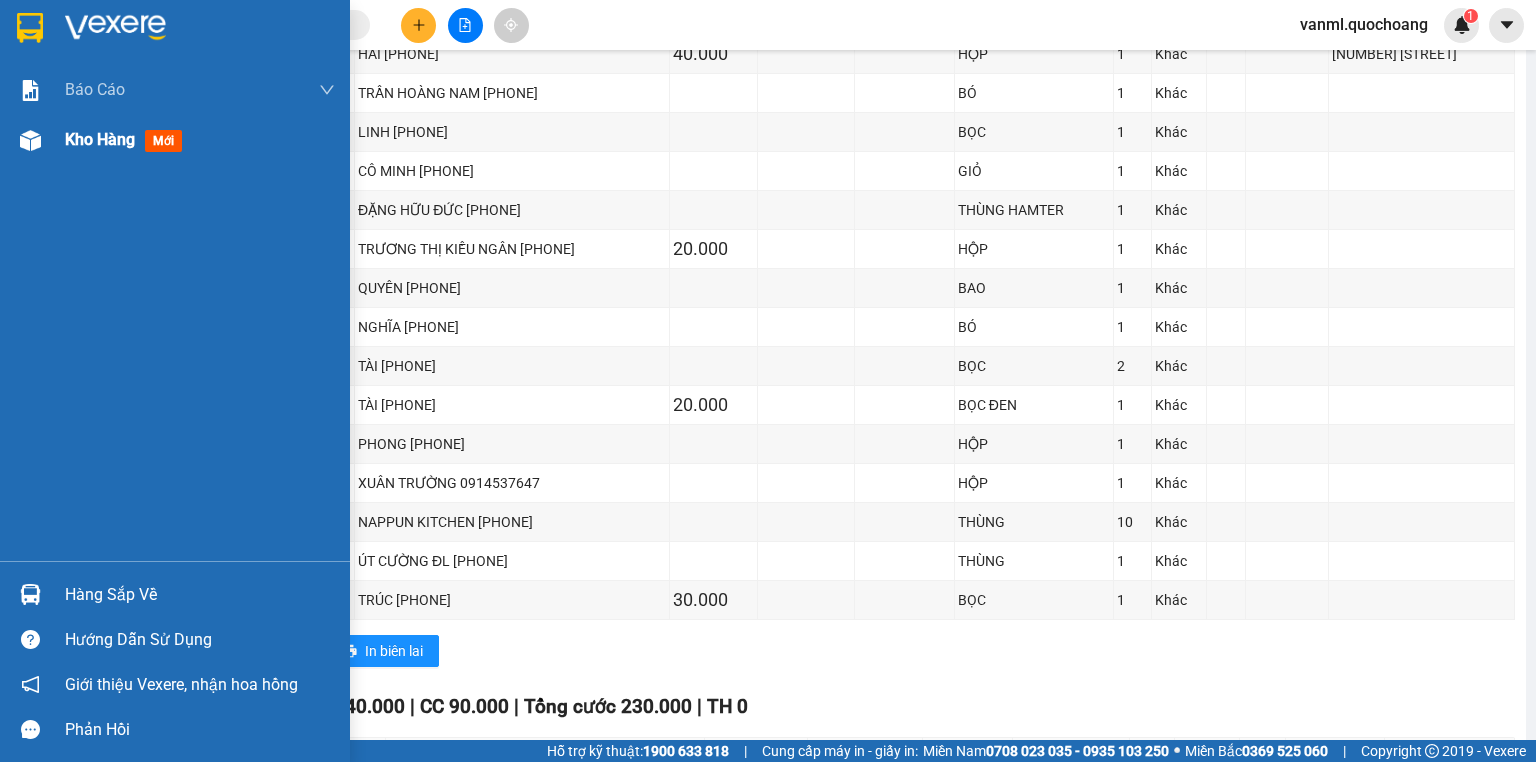 click on "Kho hàng" at bounding box center (100, 139) 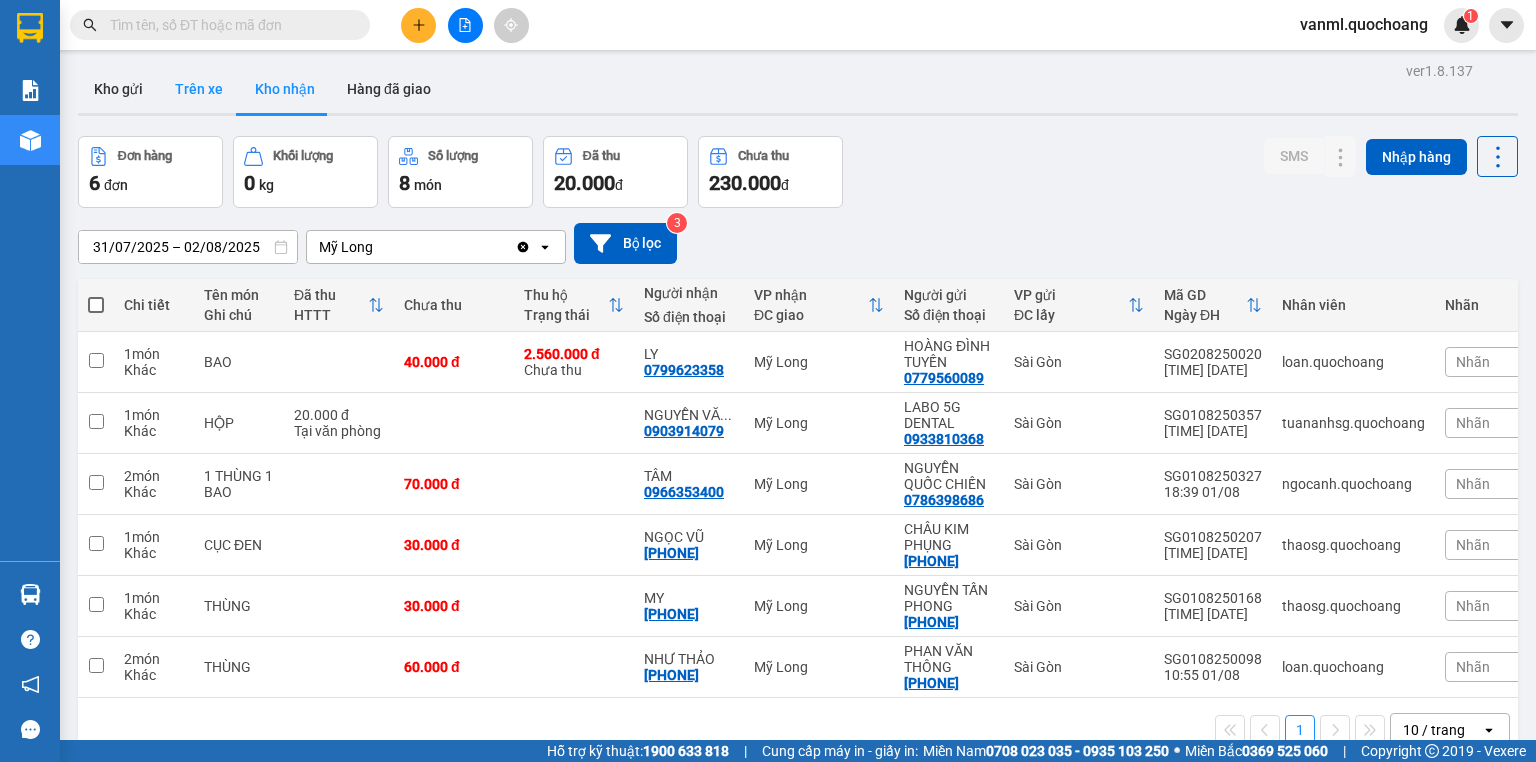 scroll, scrollTop: 0, scrollLeft: 0, axis: both 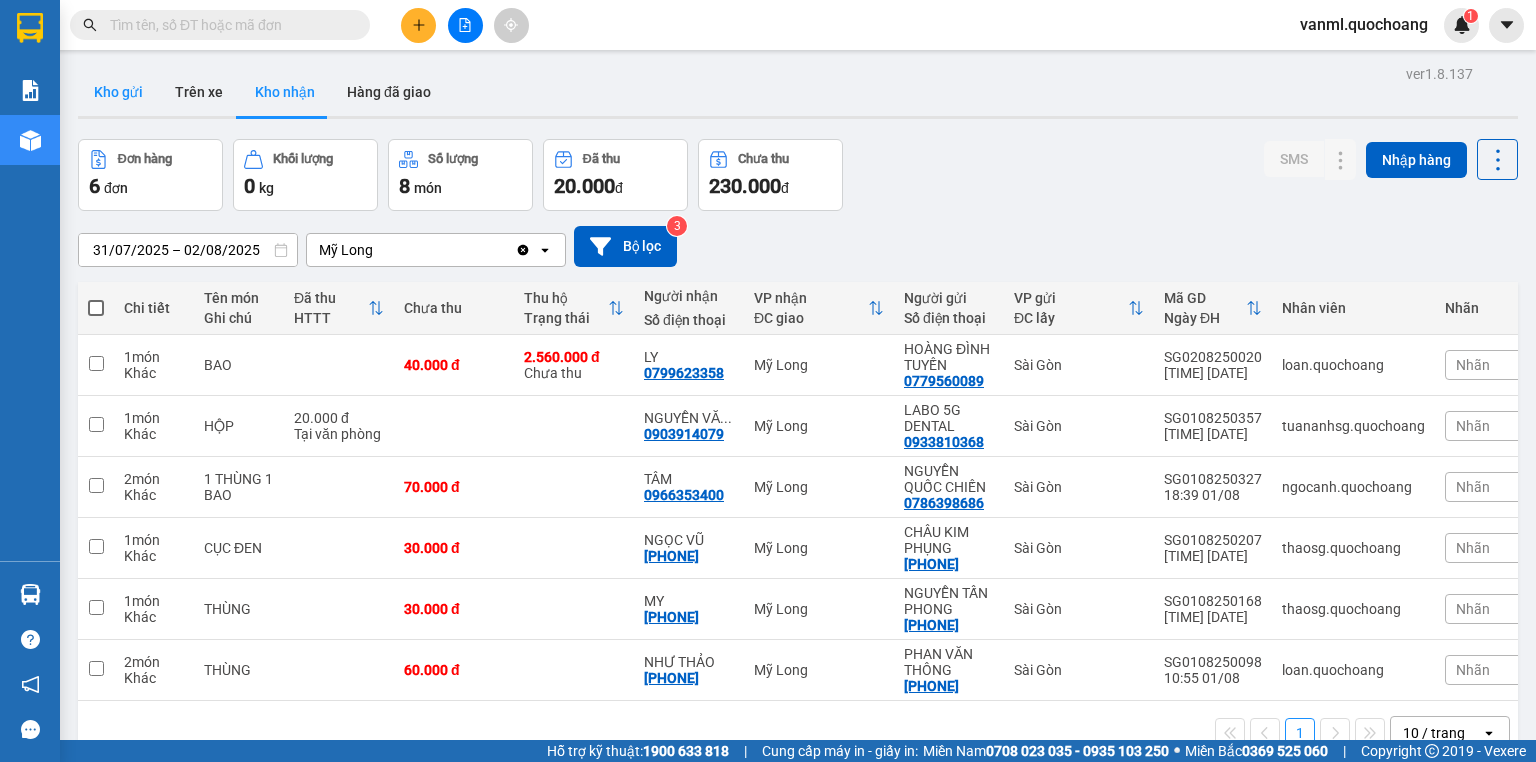 click on "Kho gửi" at bounding box center (118, 92) 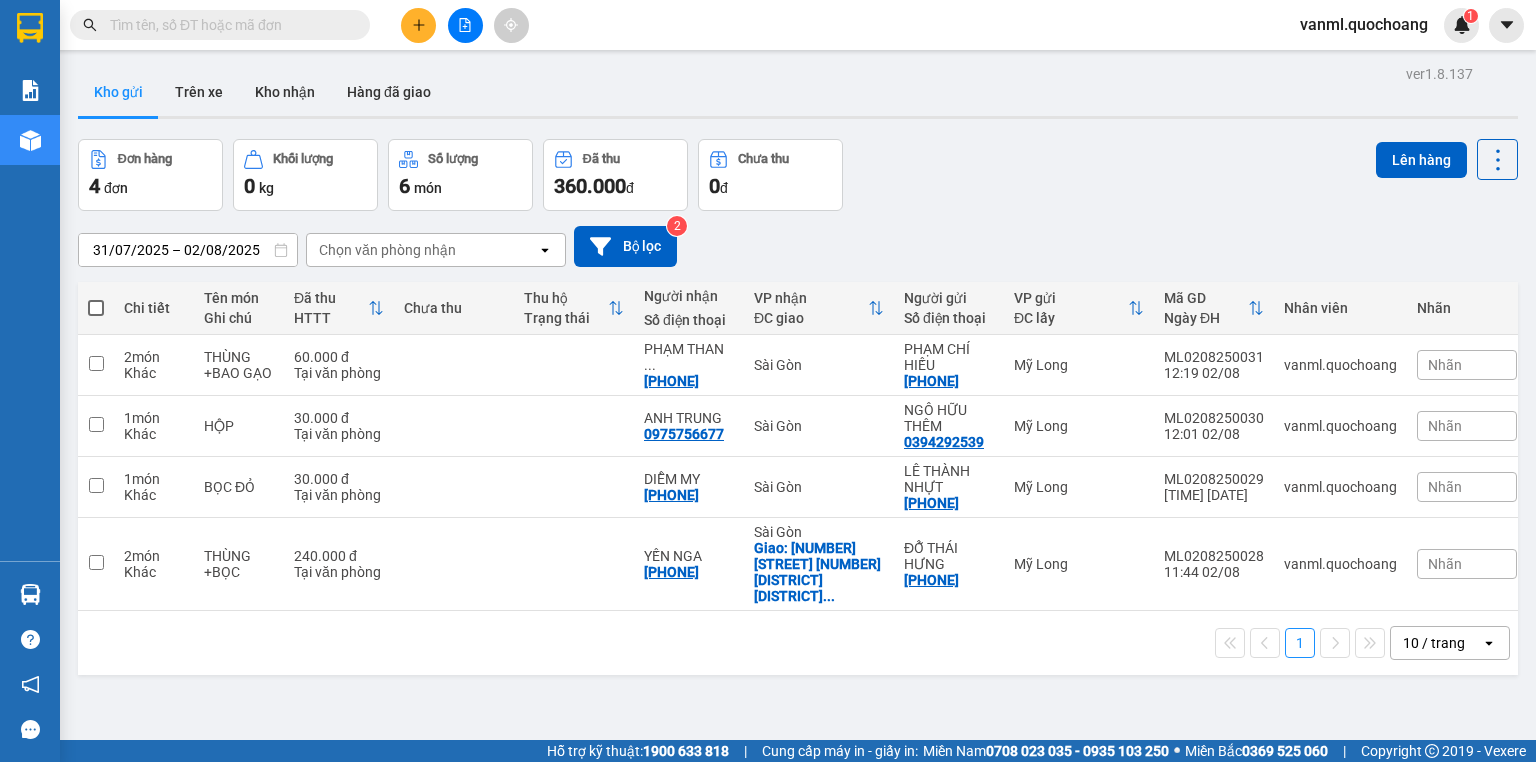 click at bounding box center [96, 308] 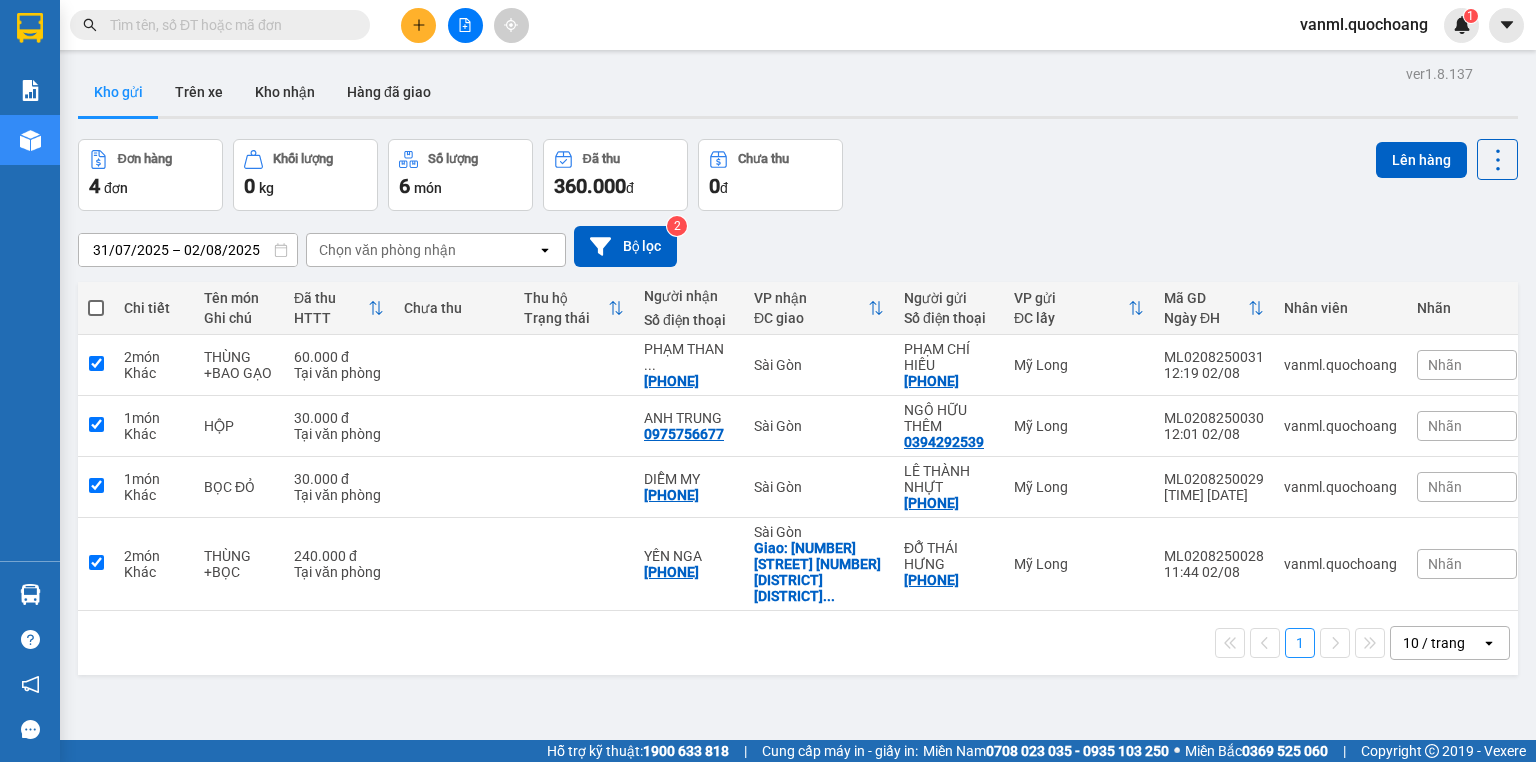 checkbox on "true" 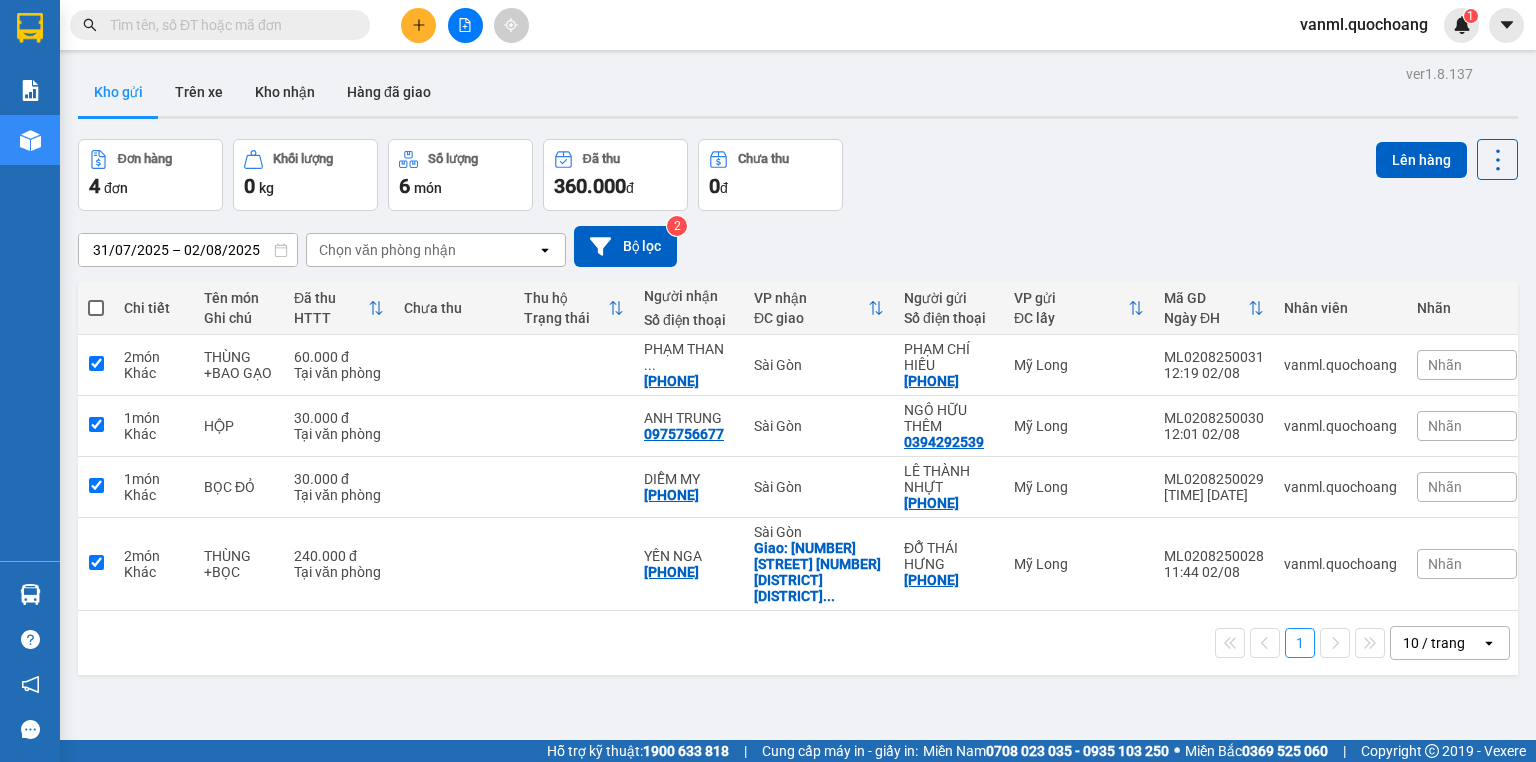 checkbox on "true" 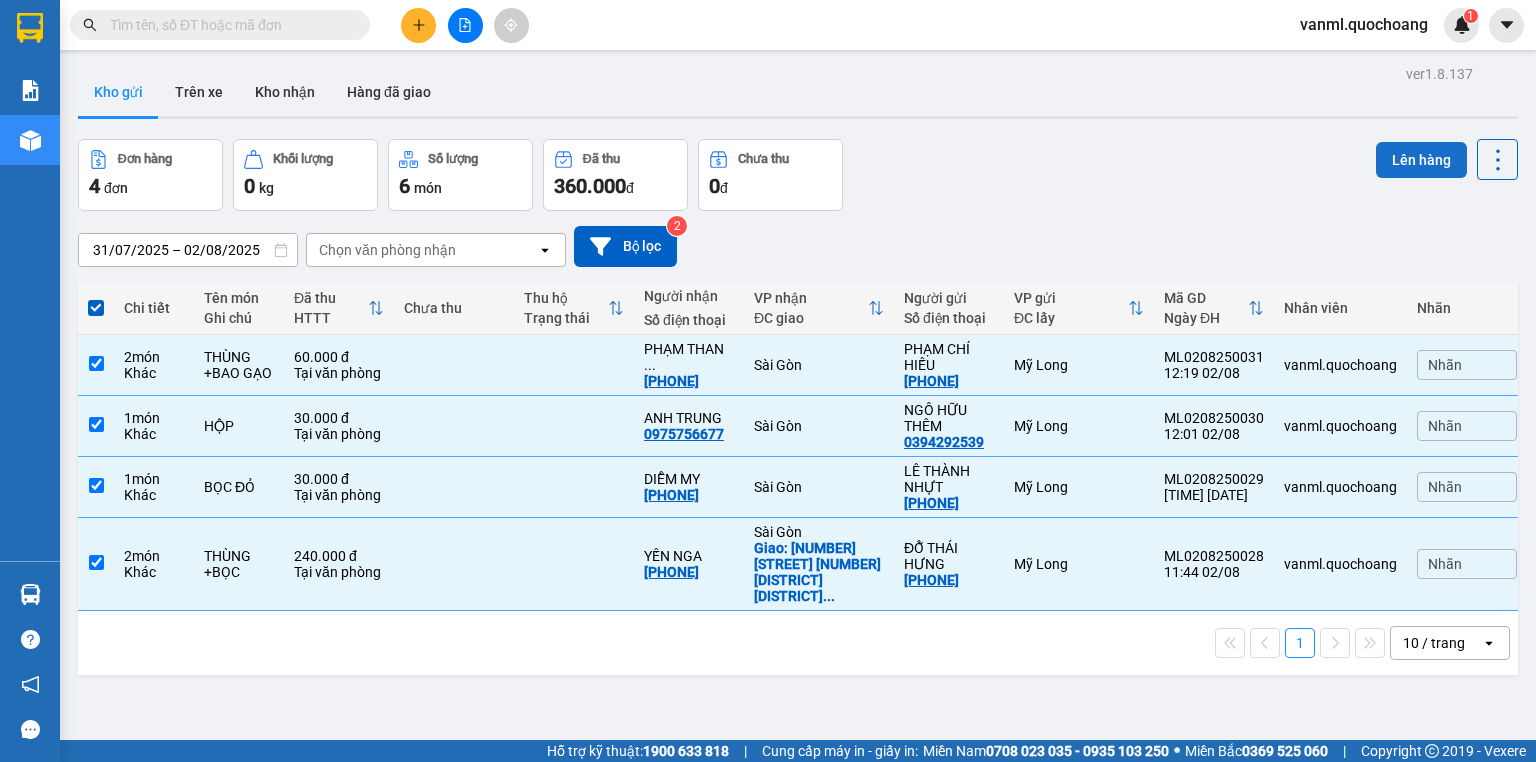 click on "Lên hàng" at bounding box center [1421, 160] 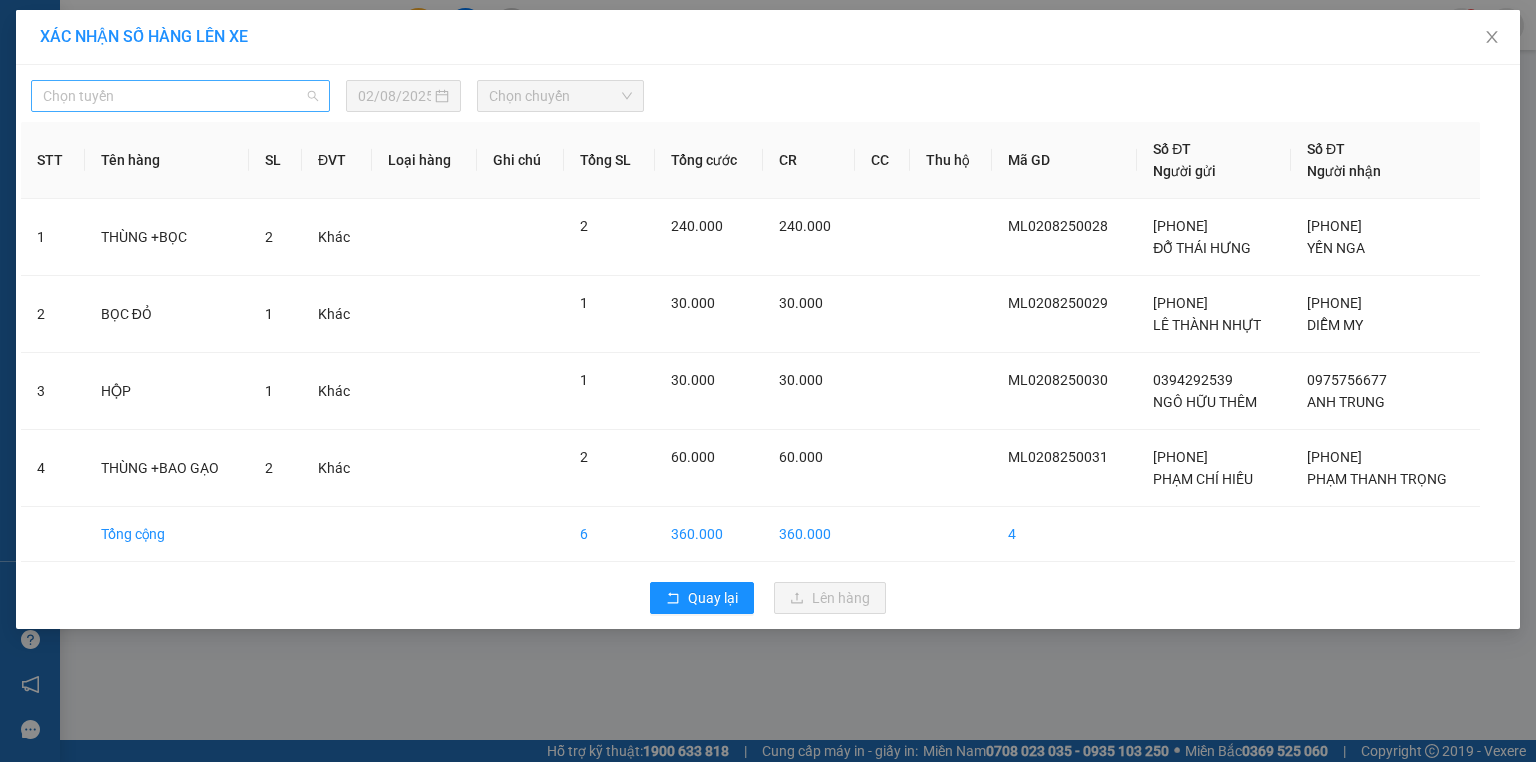 click on "Chọn tuyến" at bounding box center (180, 96) 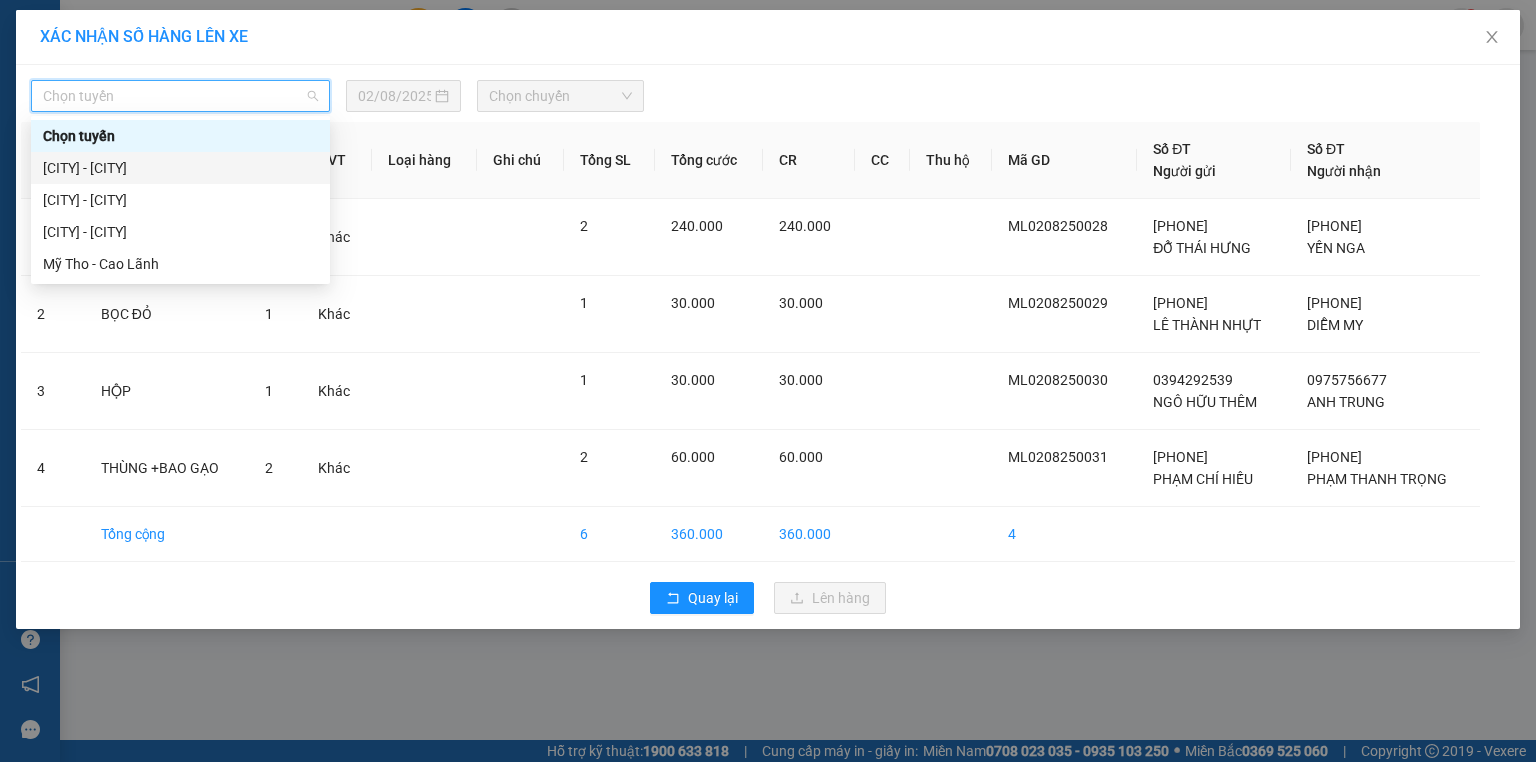 click on "[CITY] - [CITY]" at bounding box center (180, 168) 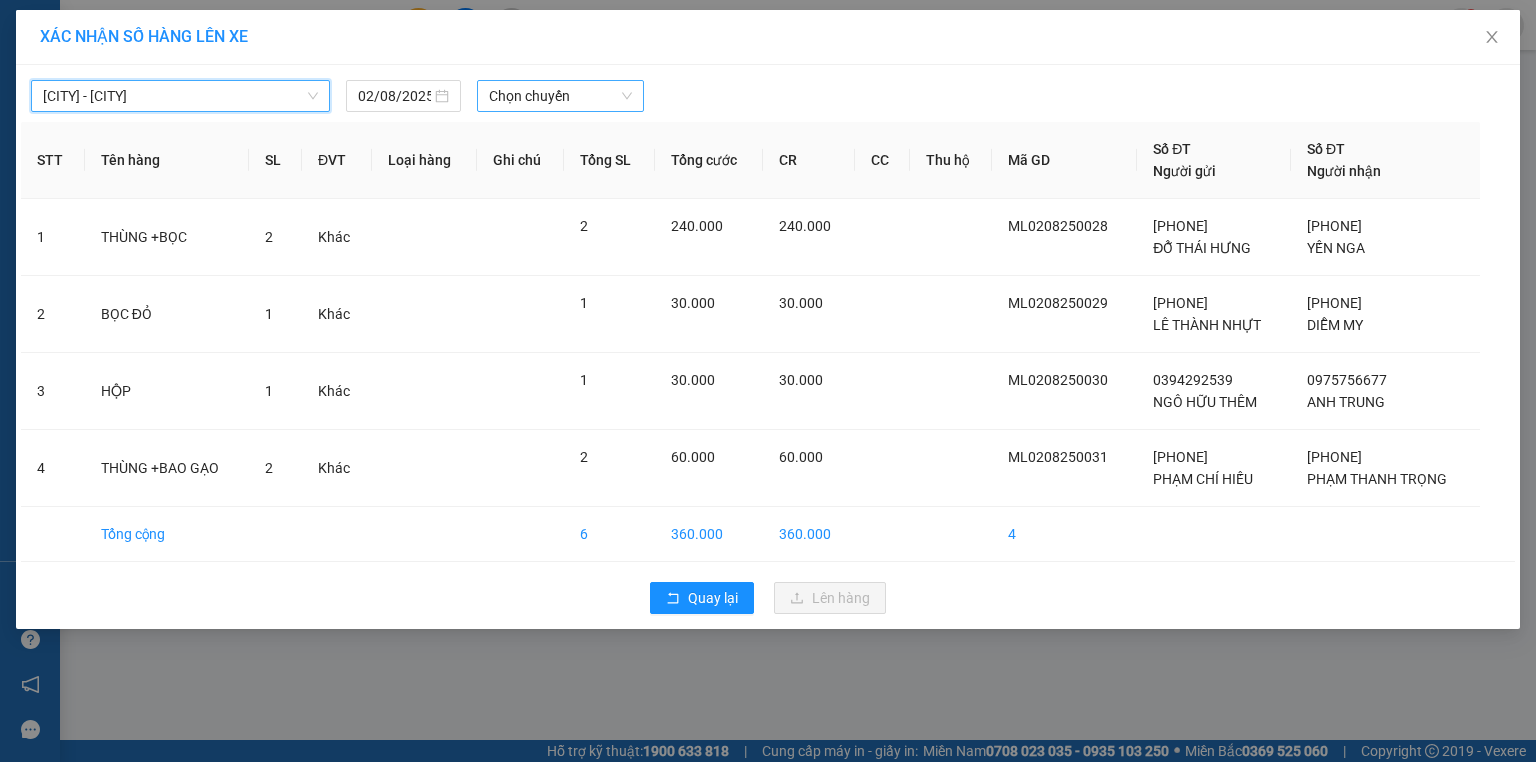 click on "Chọn chuyến" at bounding box center [561, 96] 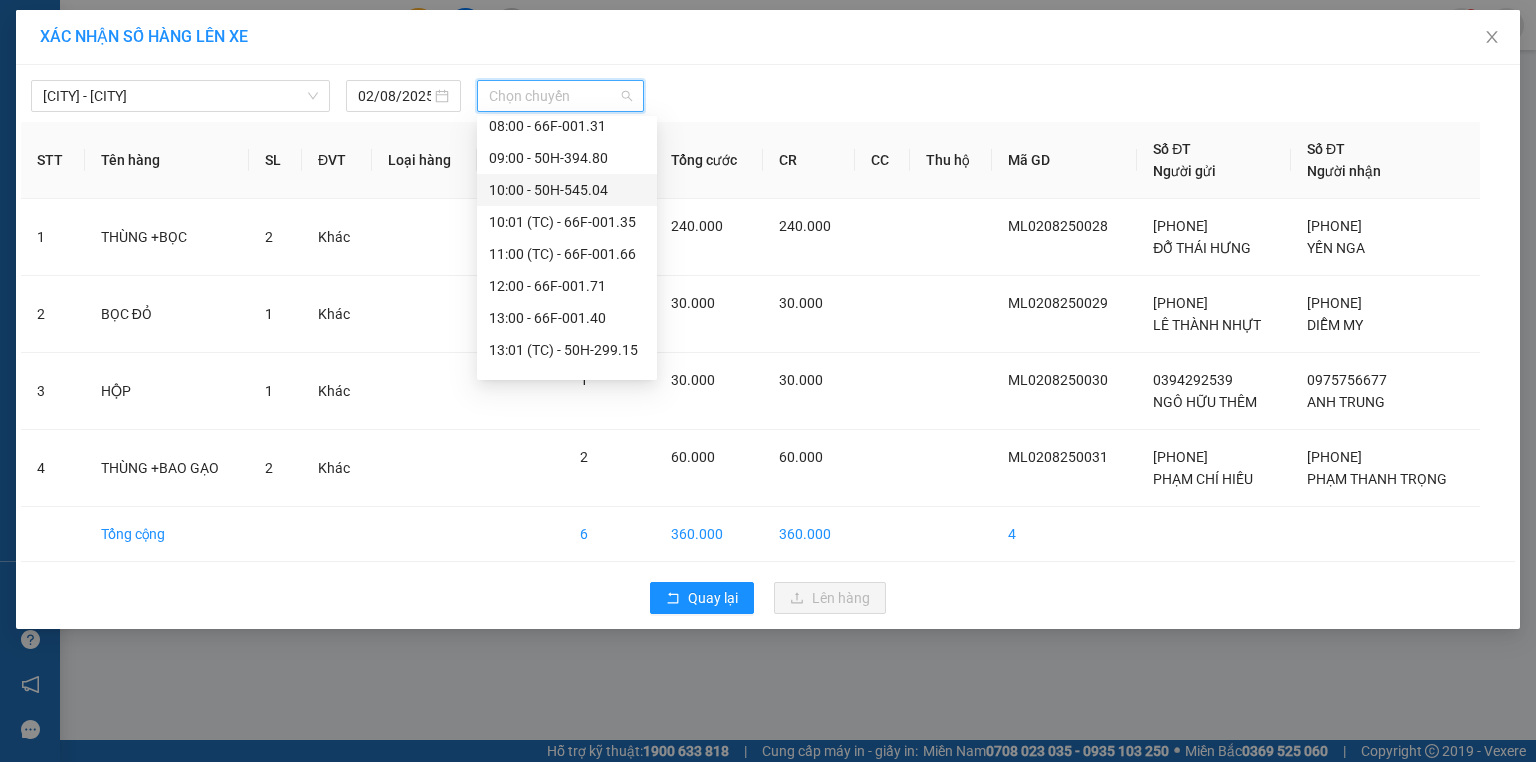 scroll, scrollTop: 480, scrollLeft: 0, axis: vertical 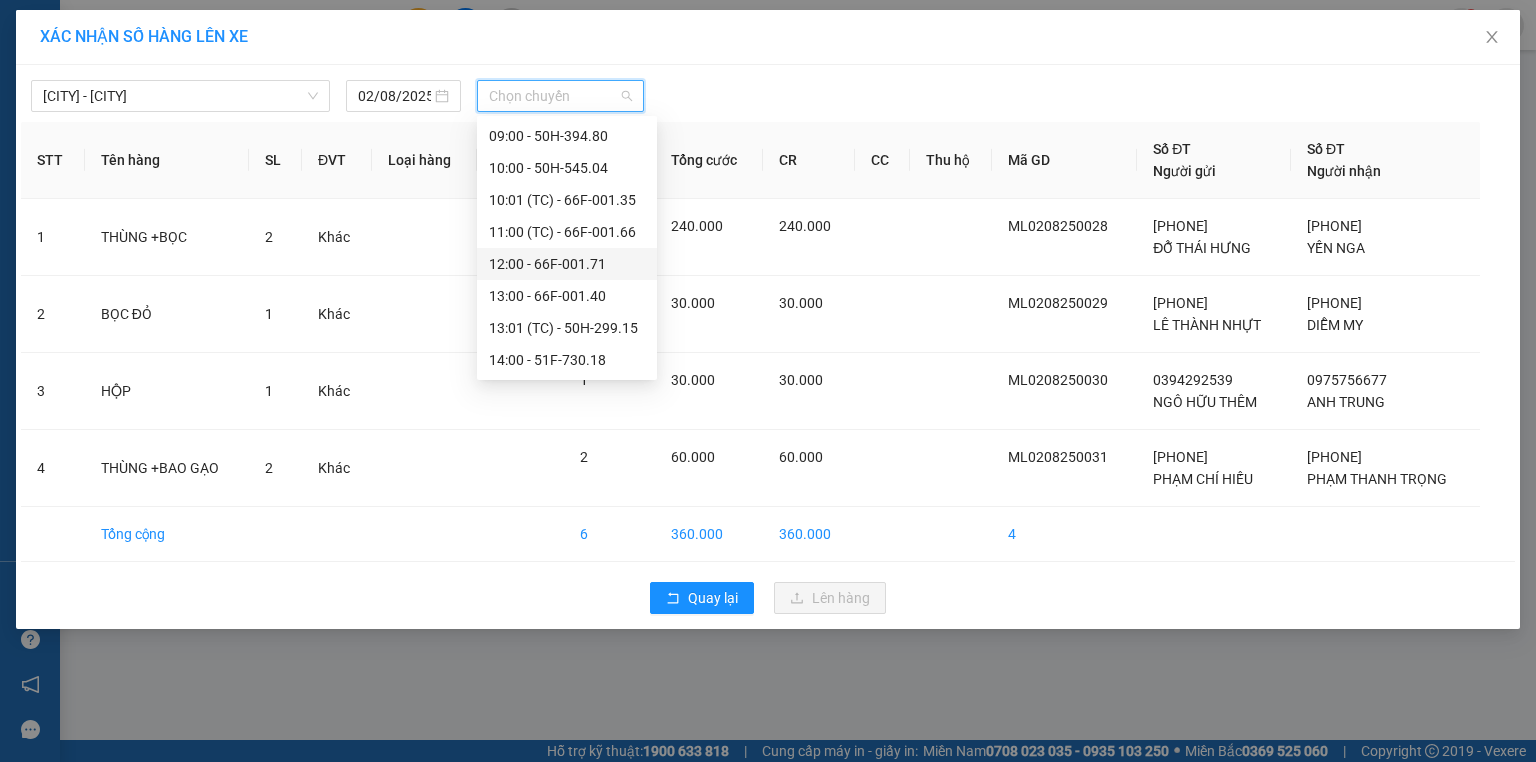 click on "[TIME]     - [CODE]" at bounding box center (567, 264) 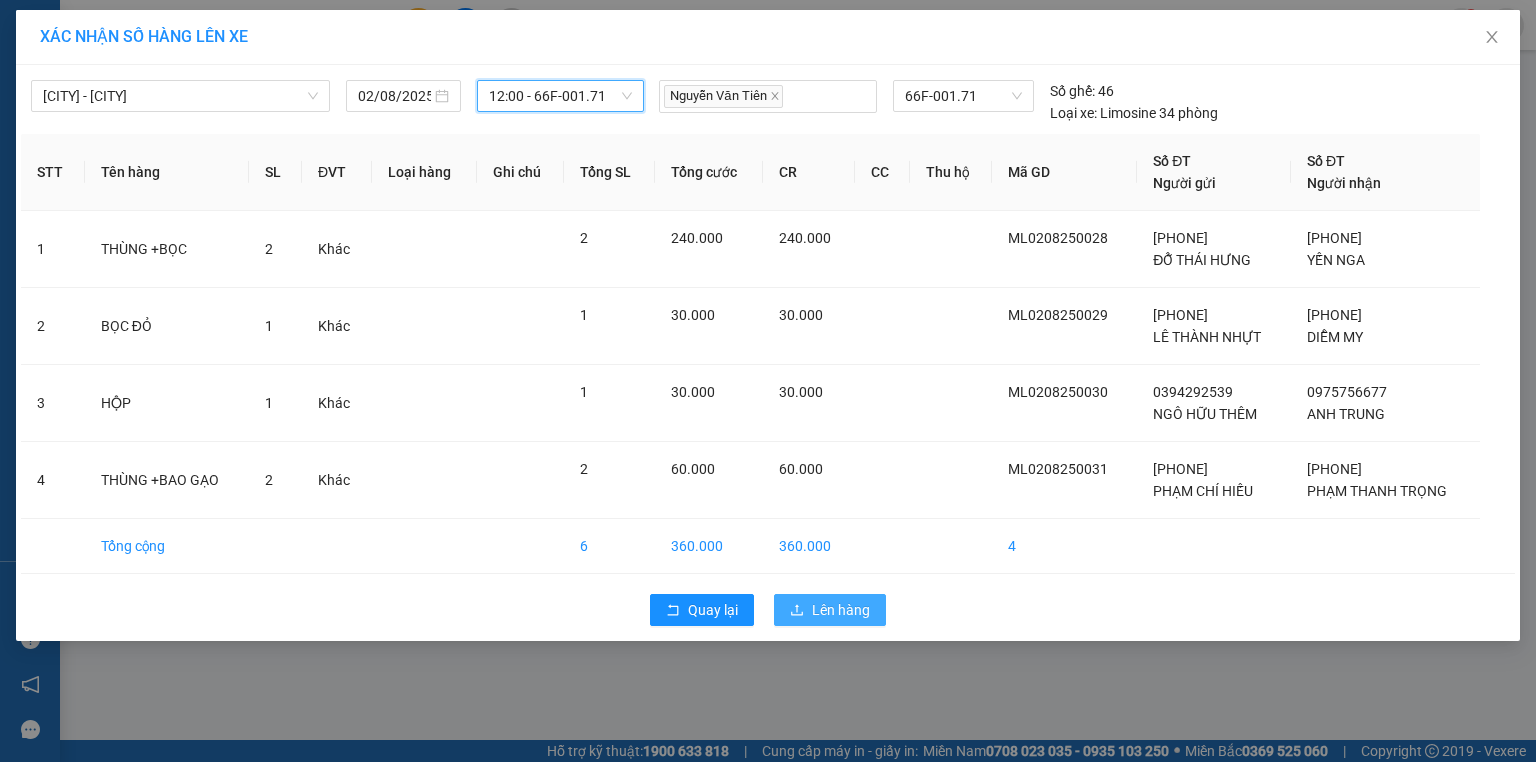 click on "Lên hàng" at bounding box center (841, 610) 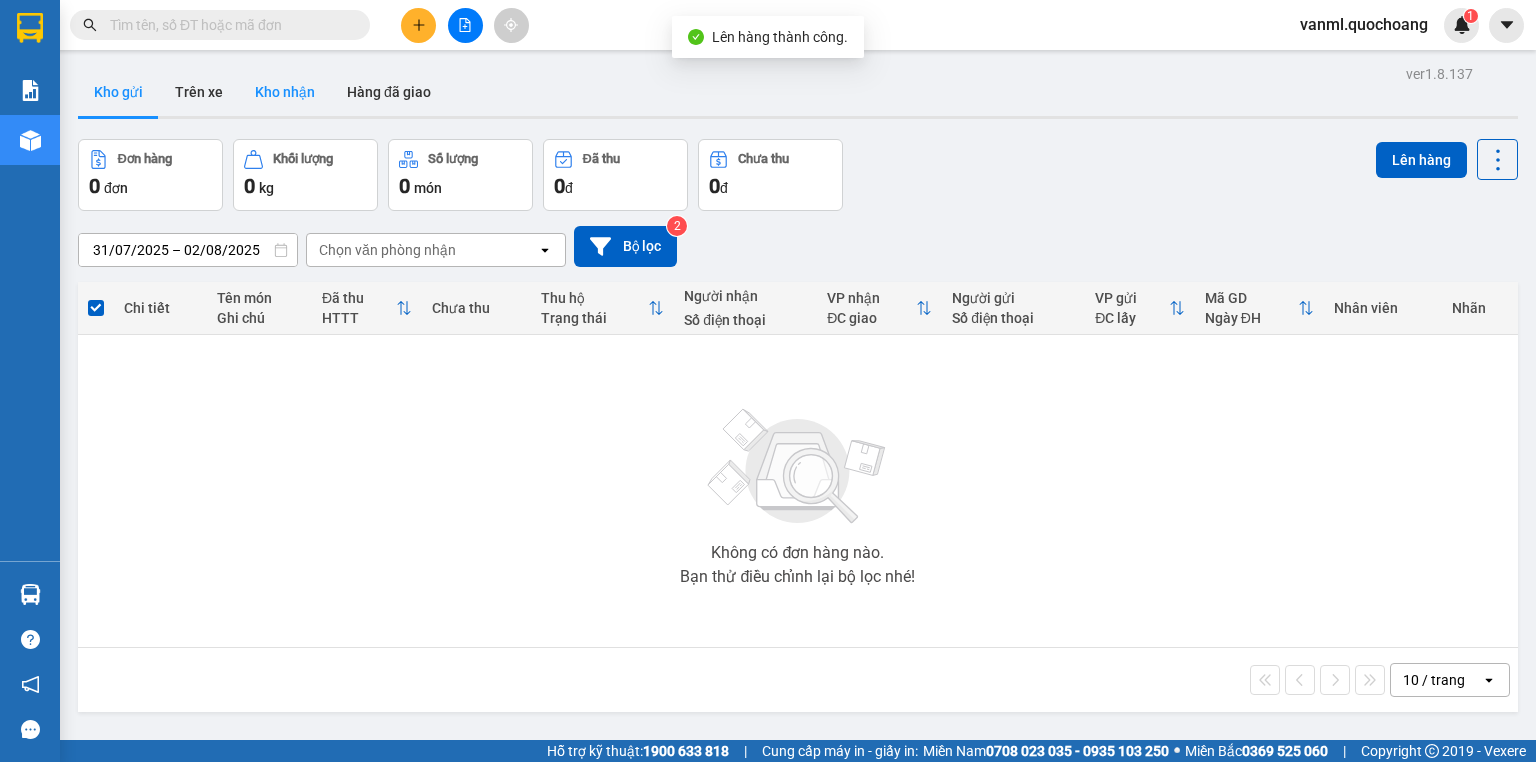 click on "Kho nhận" at bounding box center (285, 92) 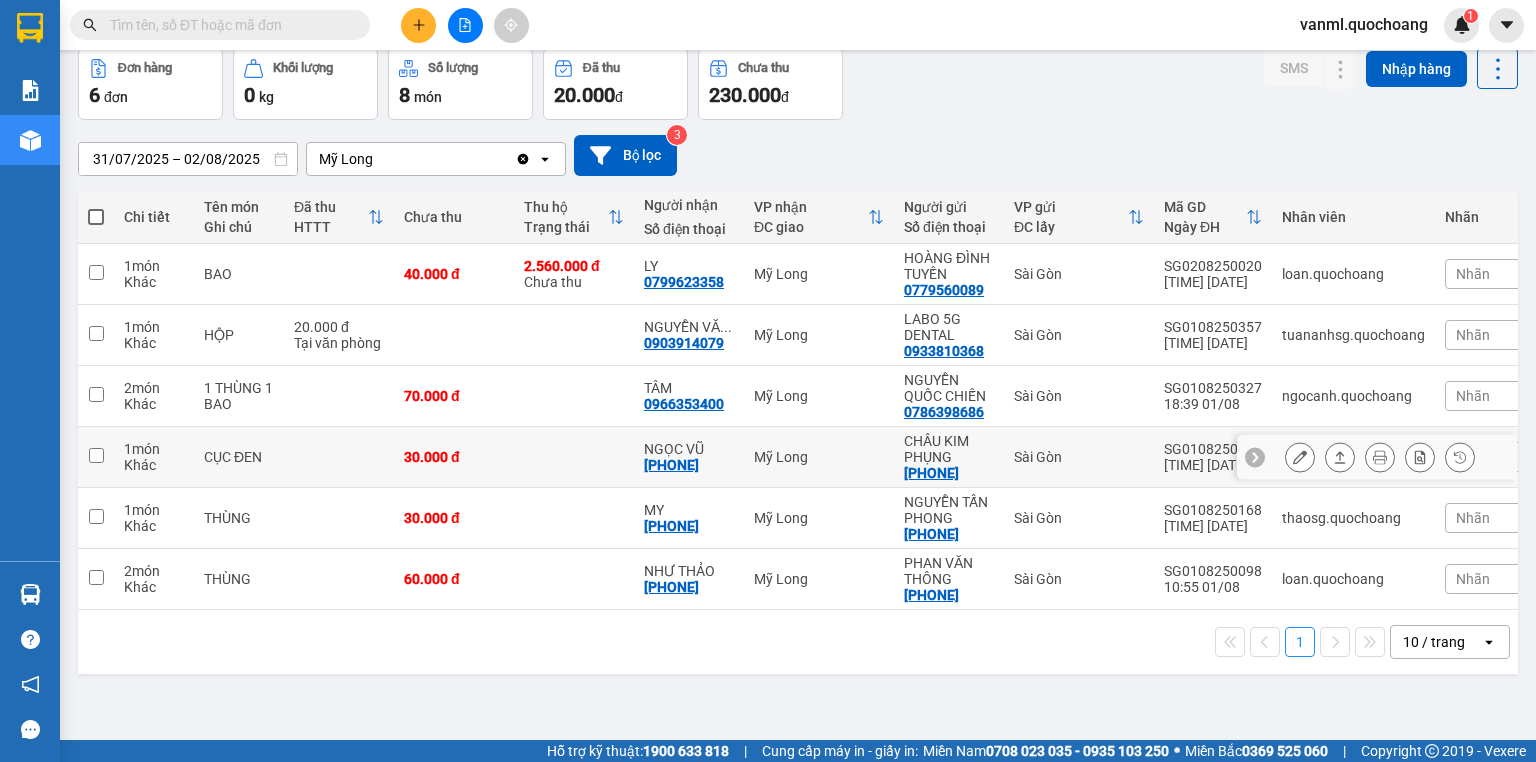 scroll, scrollTop: 92, scrollLeft: 0, axis: vertical 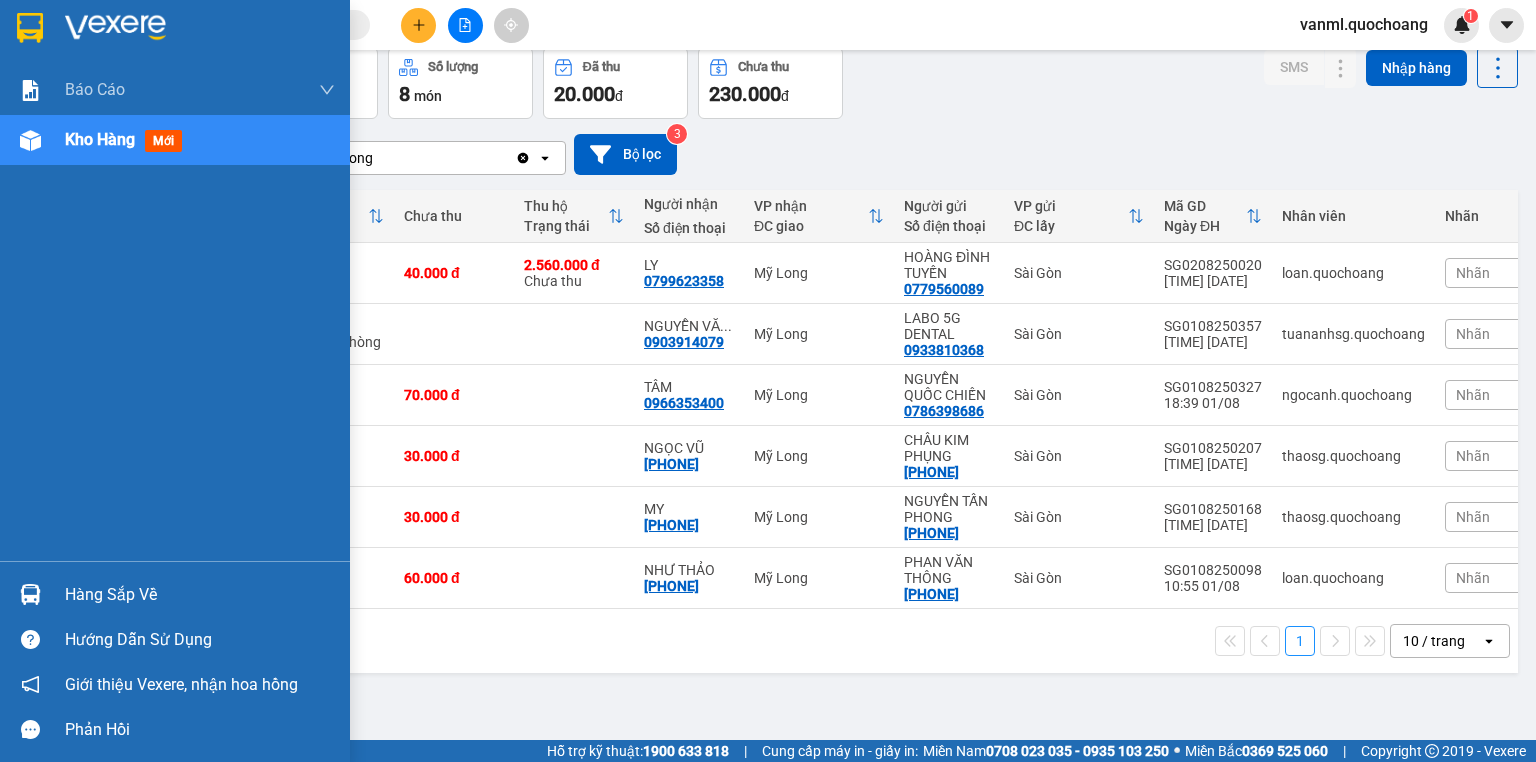 click on "Hàng sắp về" at bounding box center (200, 595) 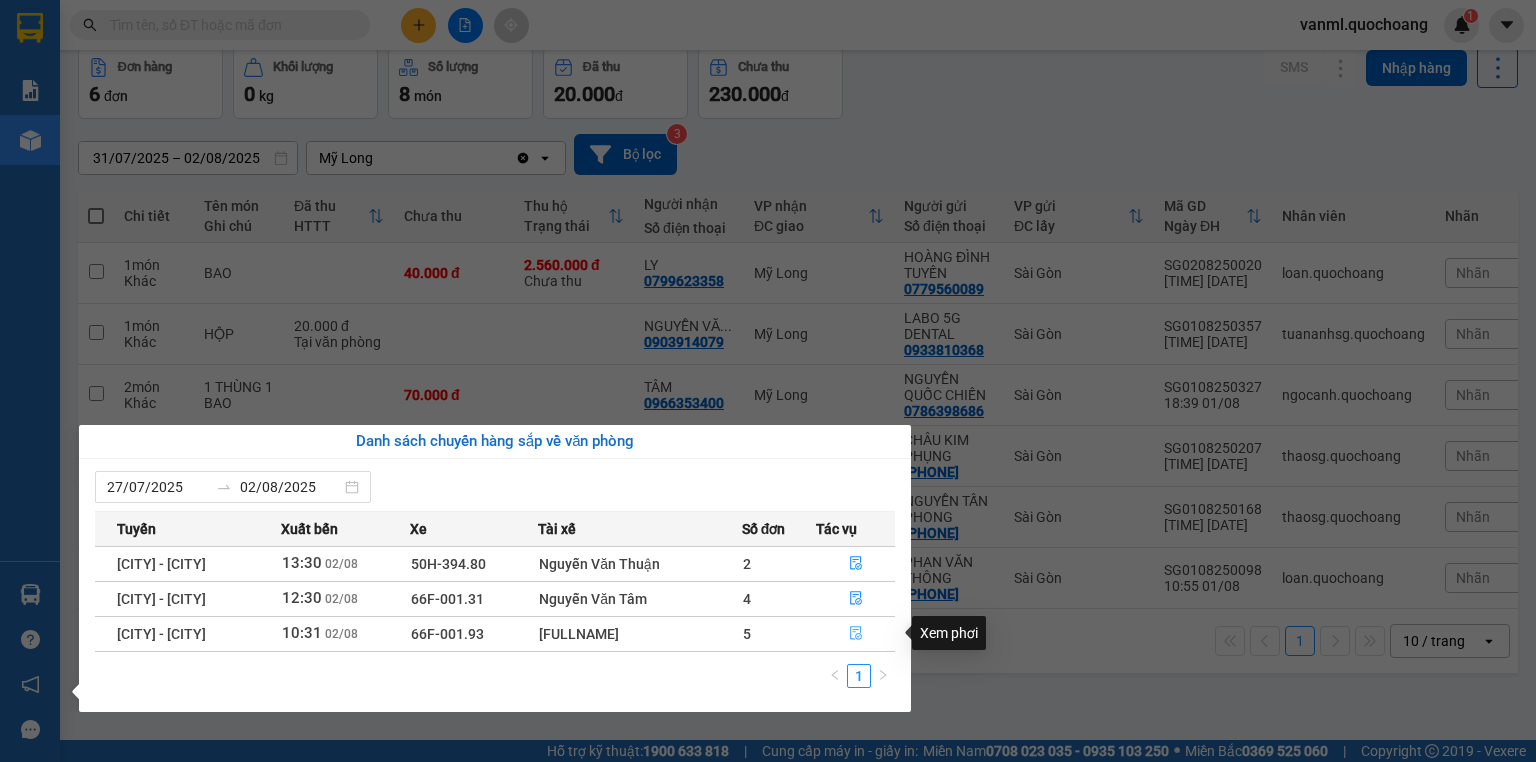 click 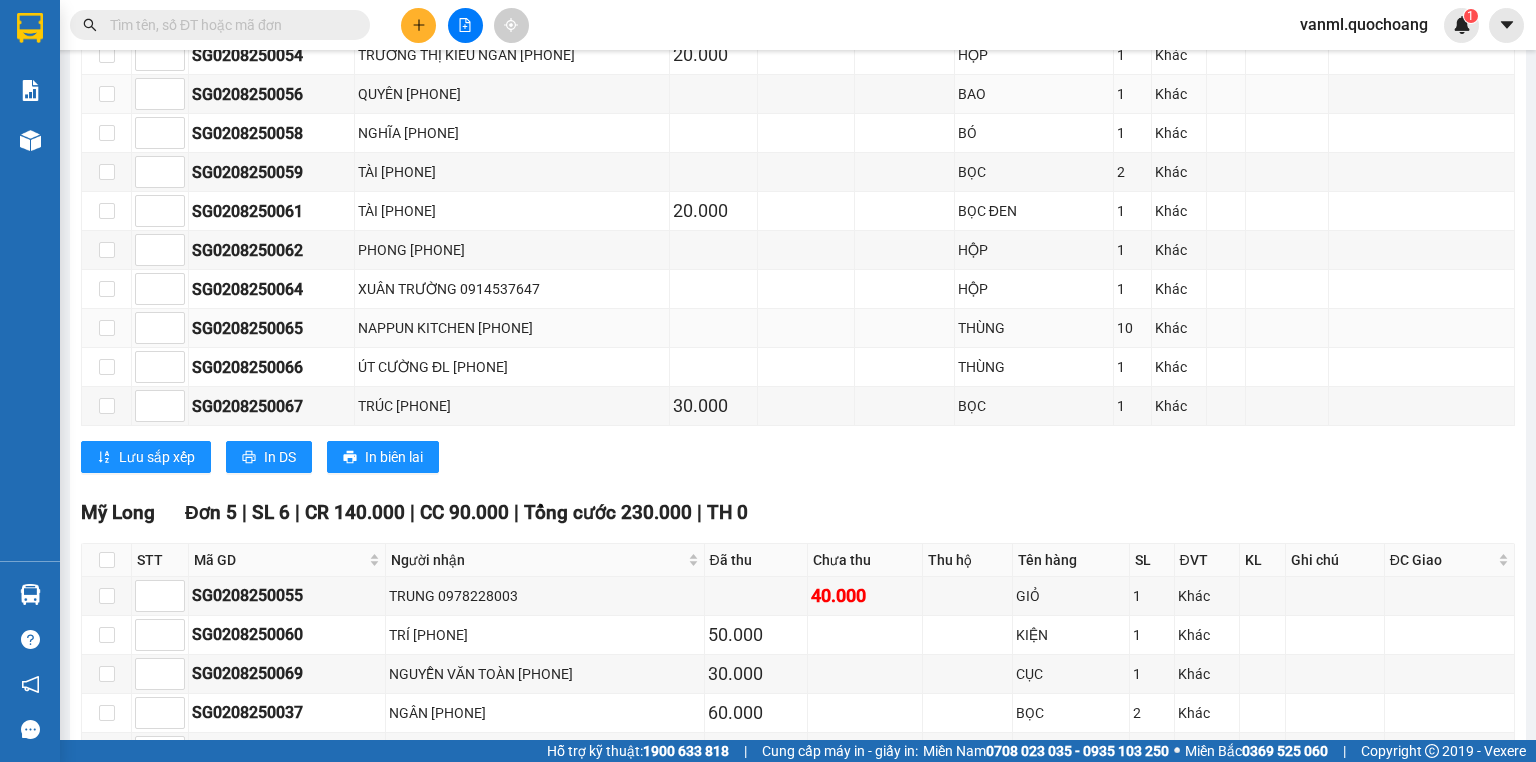 scroll, scrollTop: 1902, scrollLeft: 0, axis: vertical 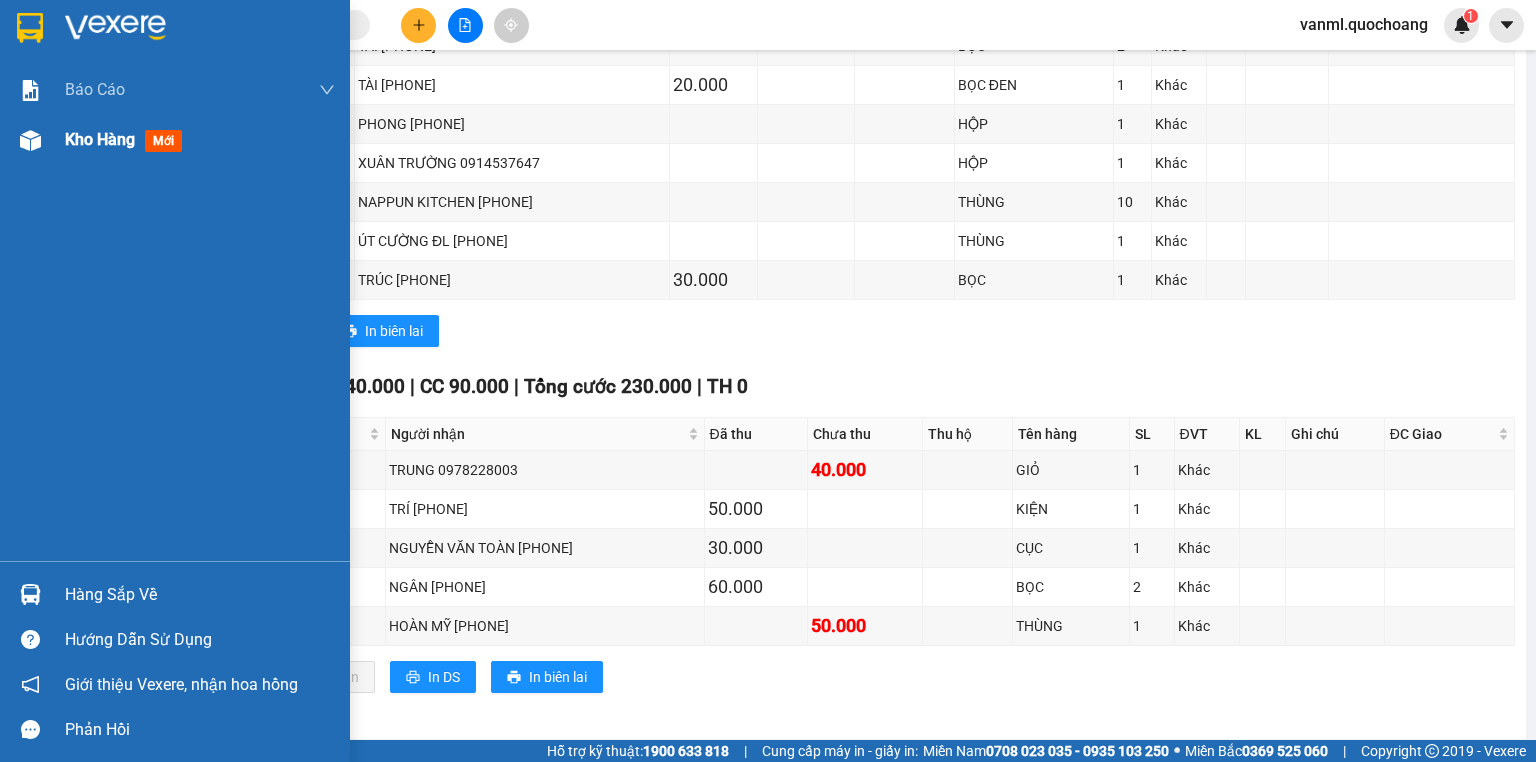 click on "Kho hàng" at bounding box center (100, 139) 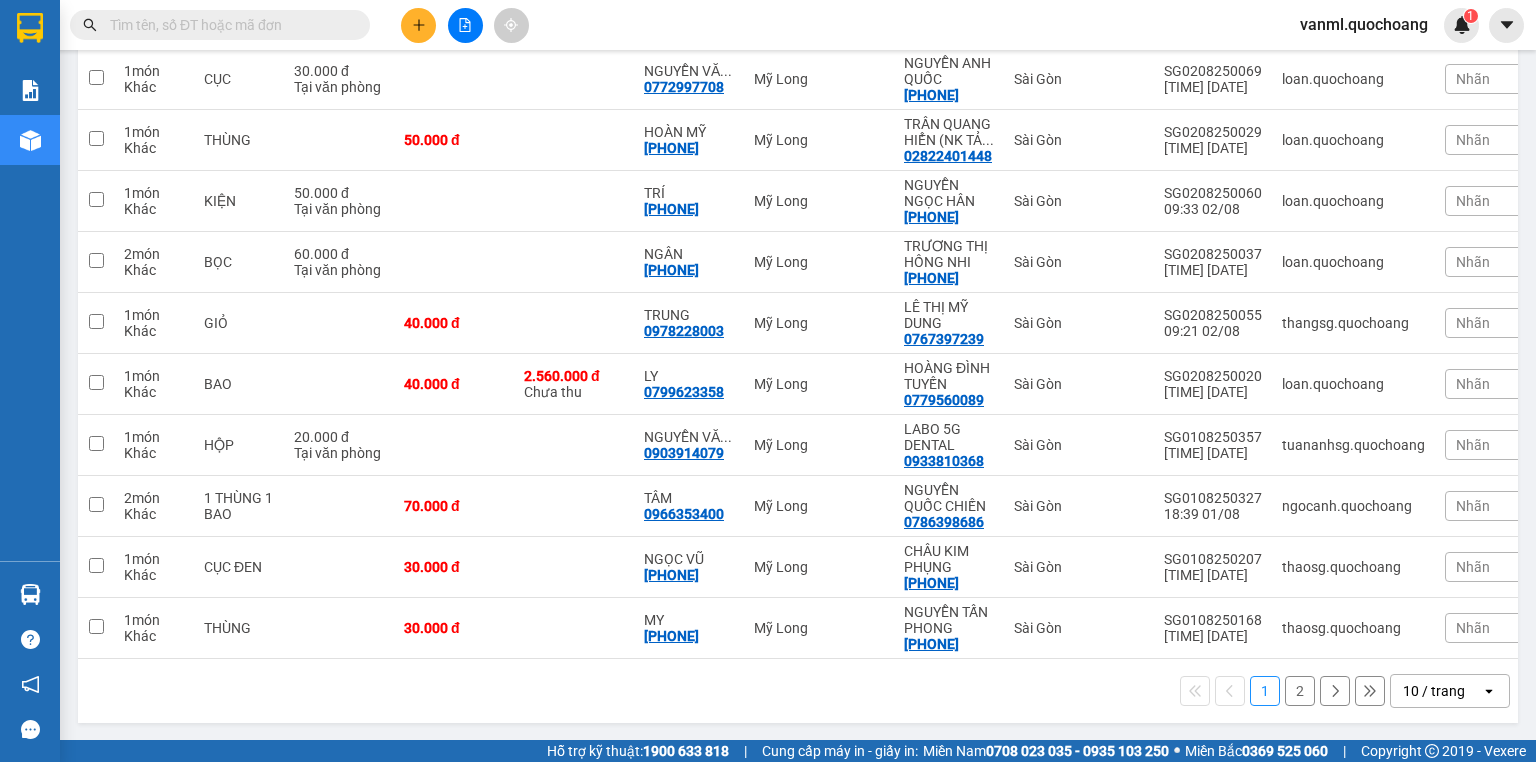 scroll, scrollTop: 291, scrollLeft: 0, axis: vertical 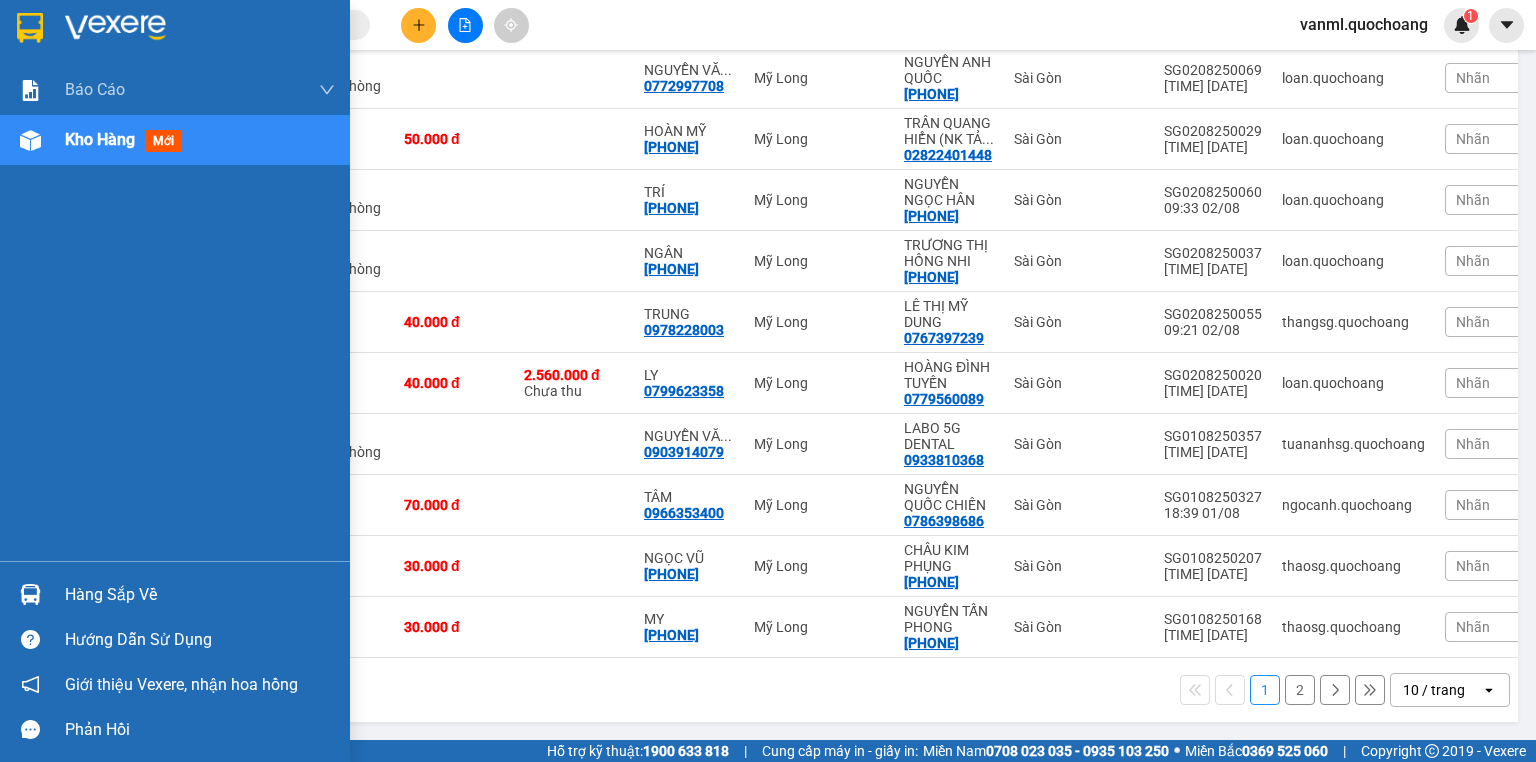 click on "Hàng sắp về" at bounding box center (200, 595) 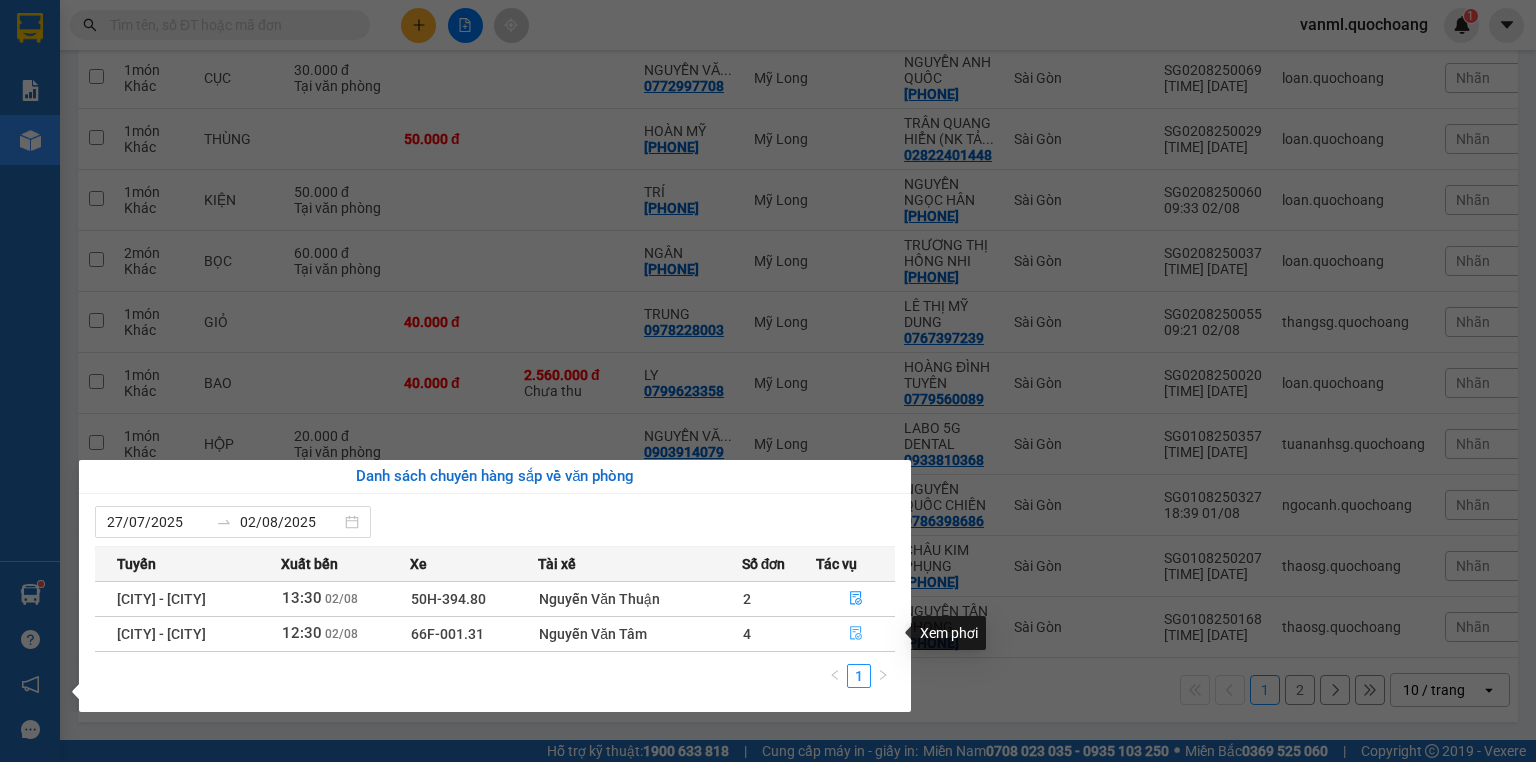 click at bounding box center [856, 634] 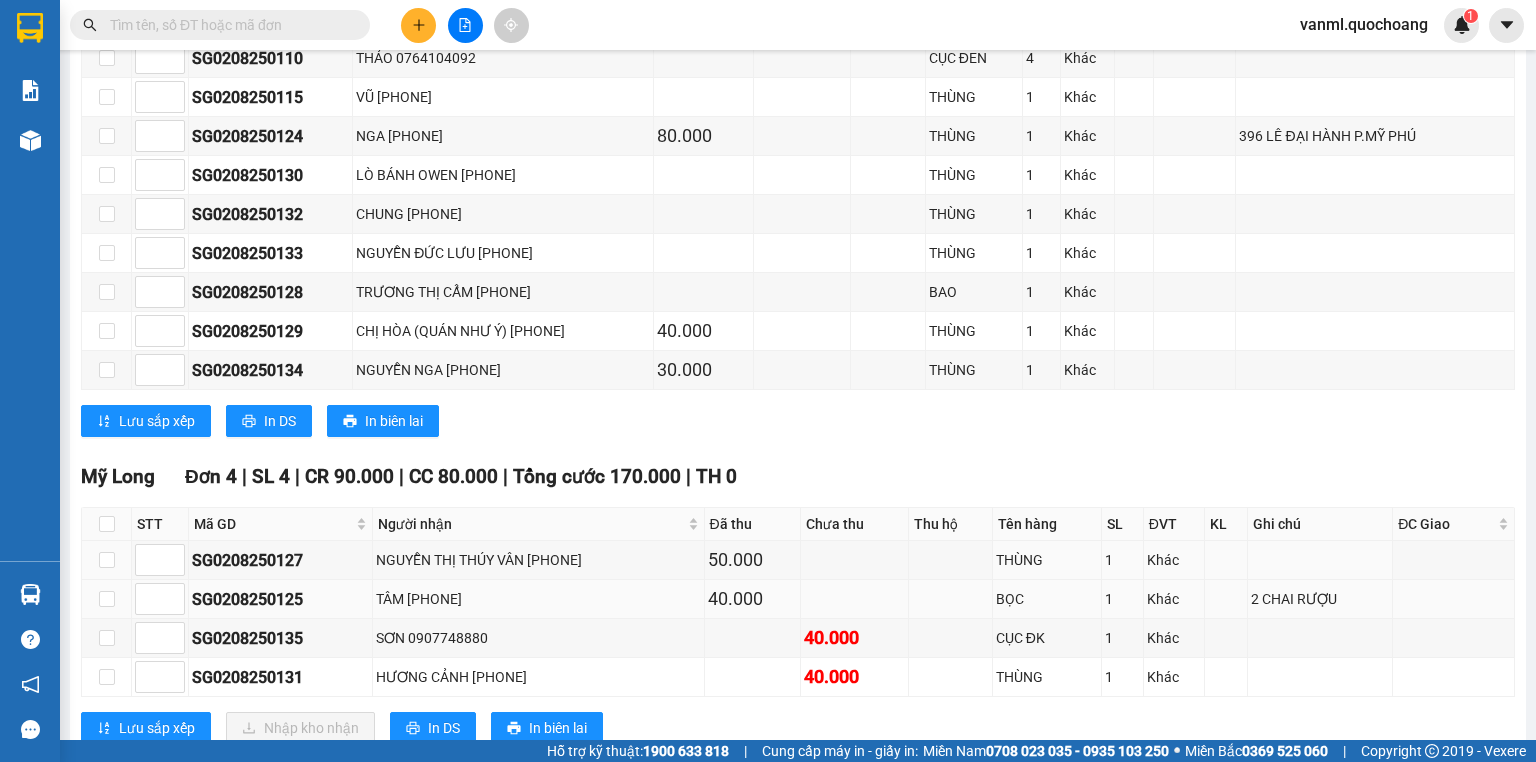 scroll, scrollTop: 1483, scrollLeft: 0, axis: vertical 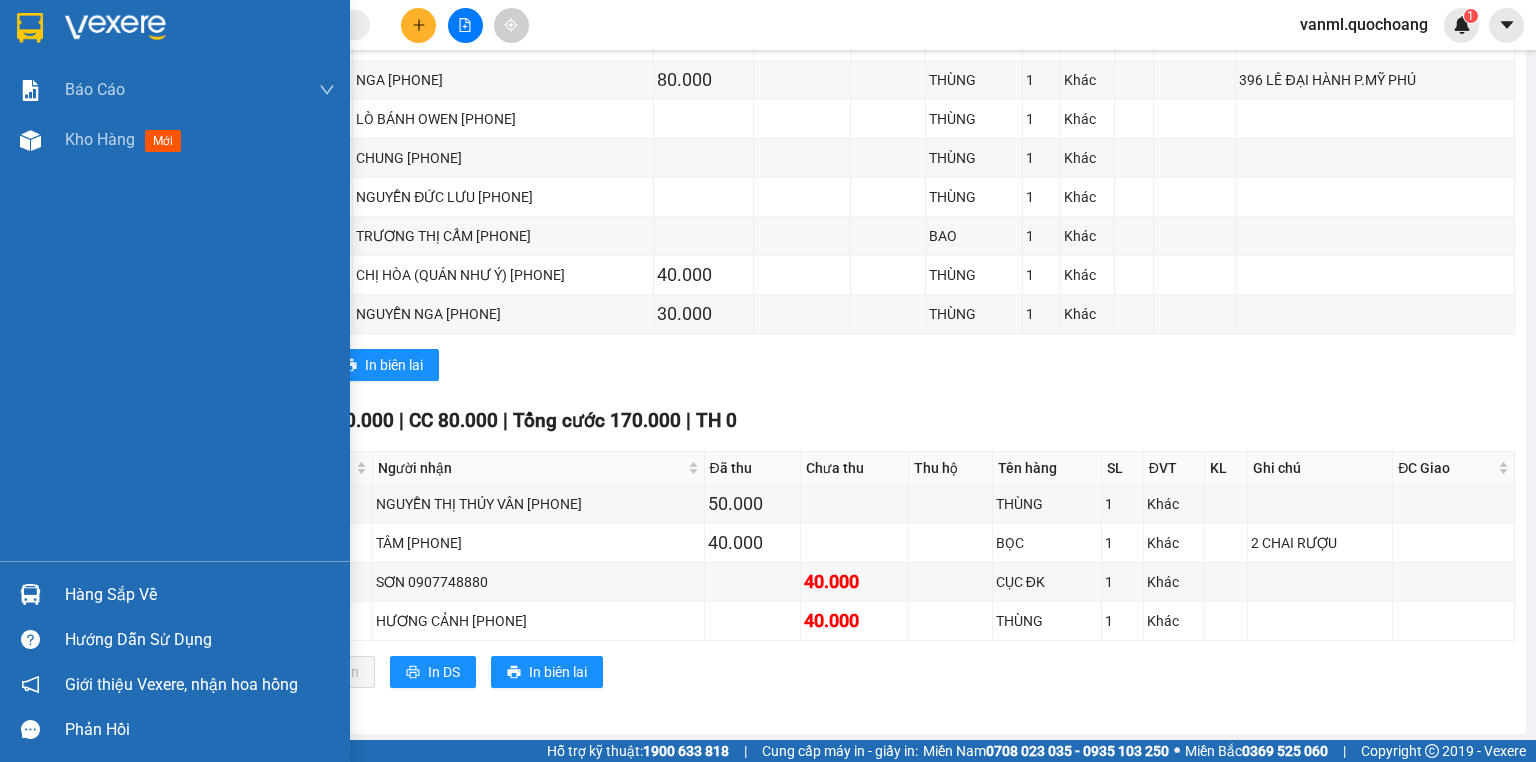 drag, startPoint x: 94, startPoint y: 592, endPoint x: 112, endPoint y: 584, distance: 19.697716 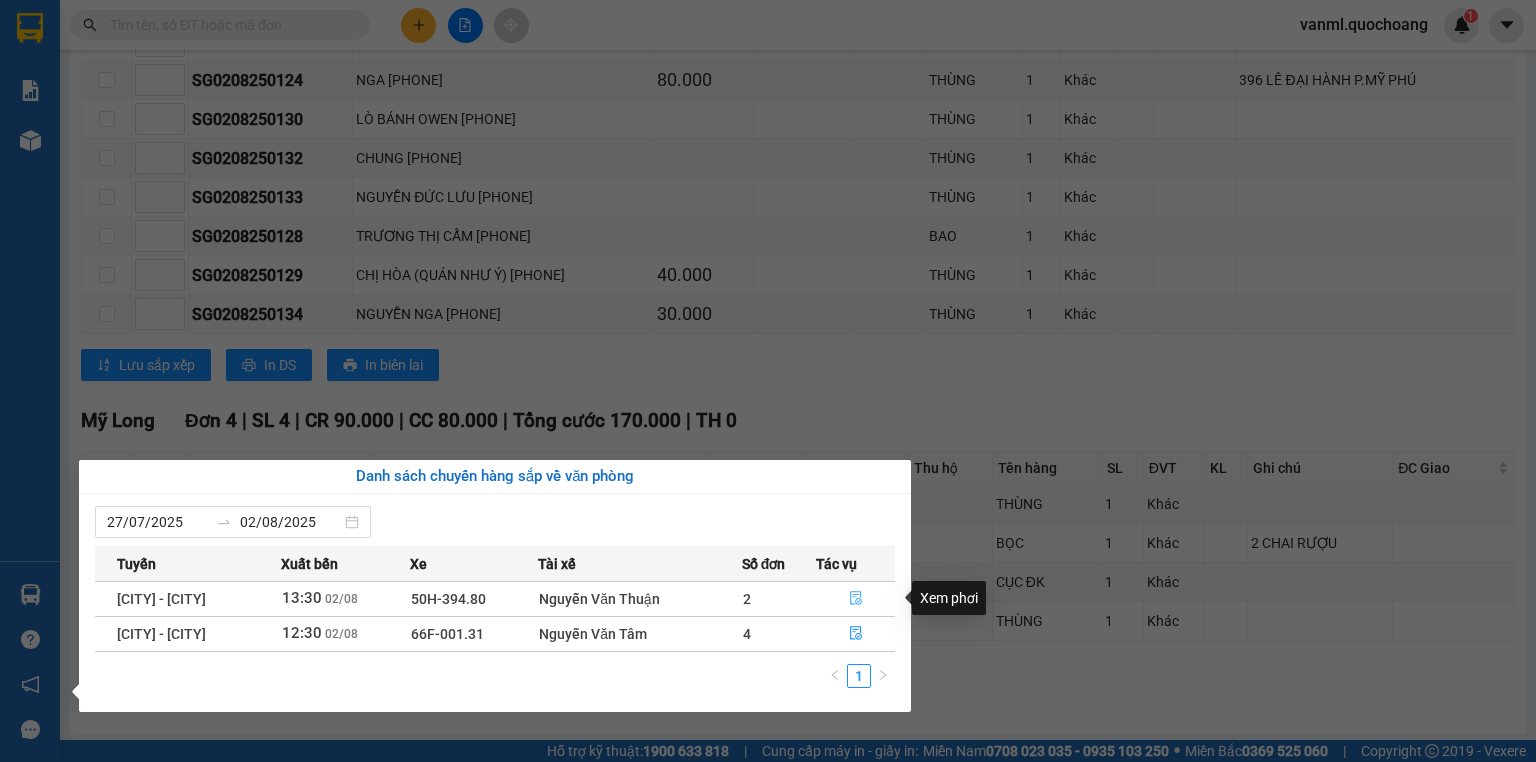 click at bounding box center (856, 599) 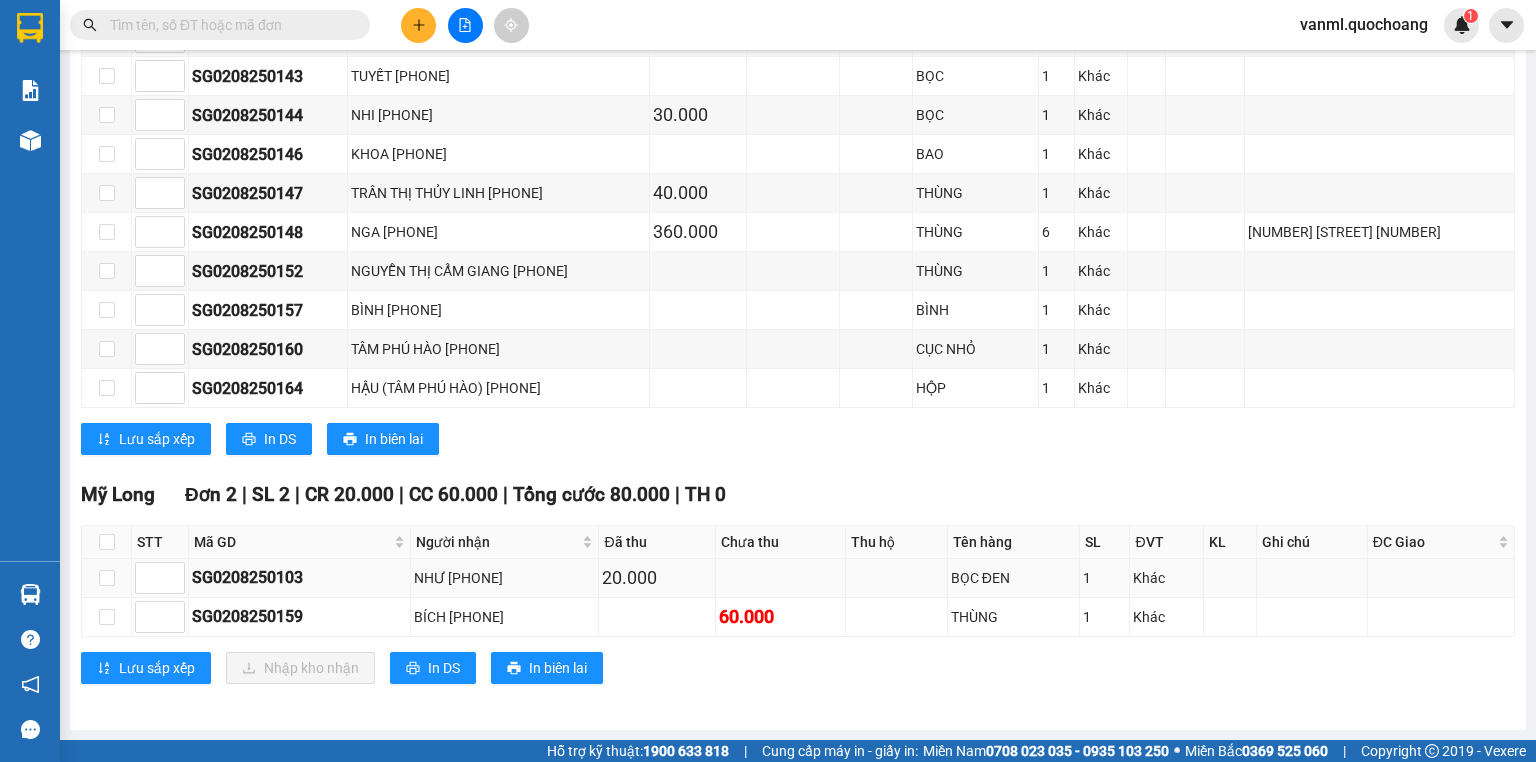 scroll, scrollTop: 1057, scrollLeft: 0, axis: vertical 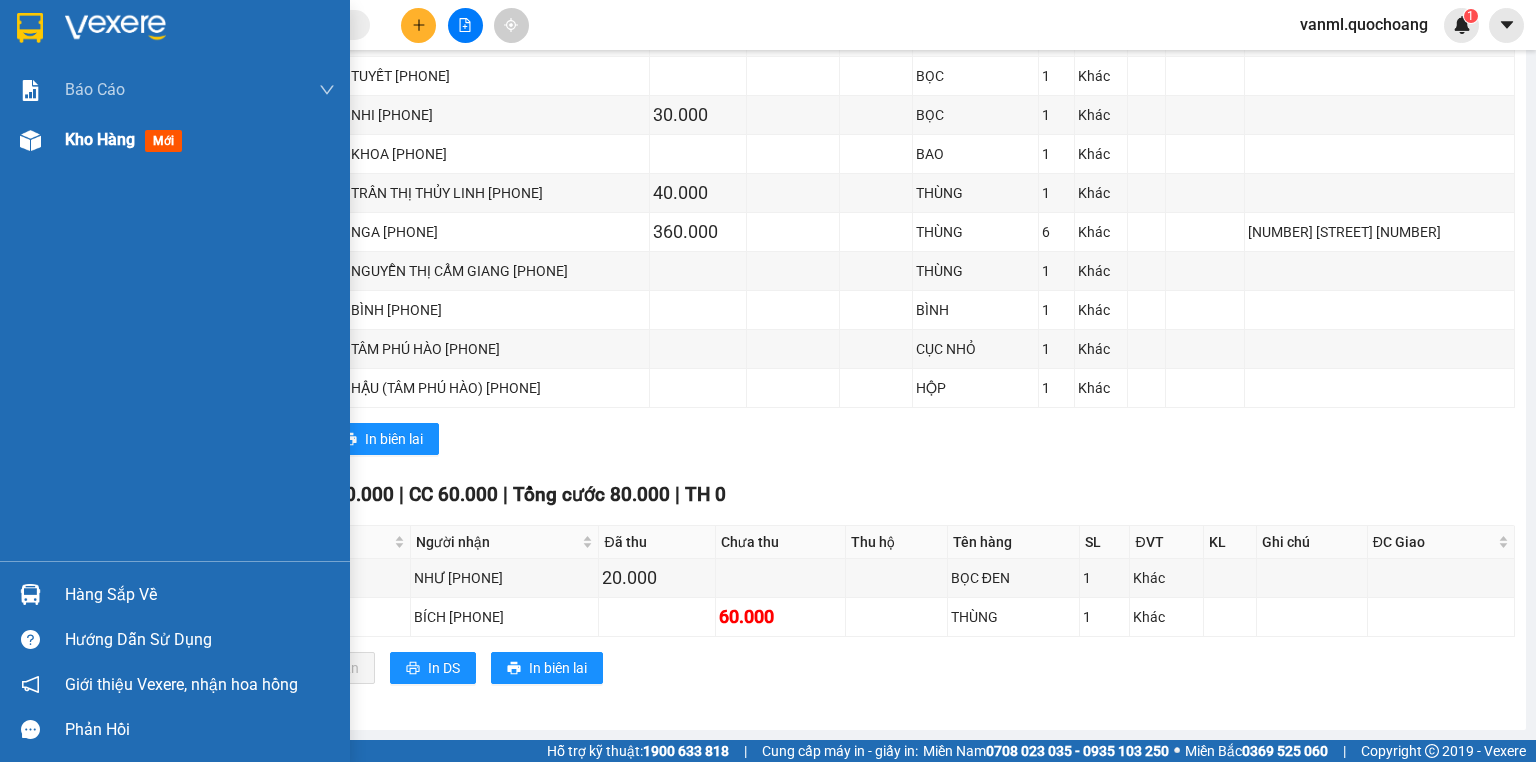 click on "Kho hàng mới" at bounding box center [200, 140] 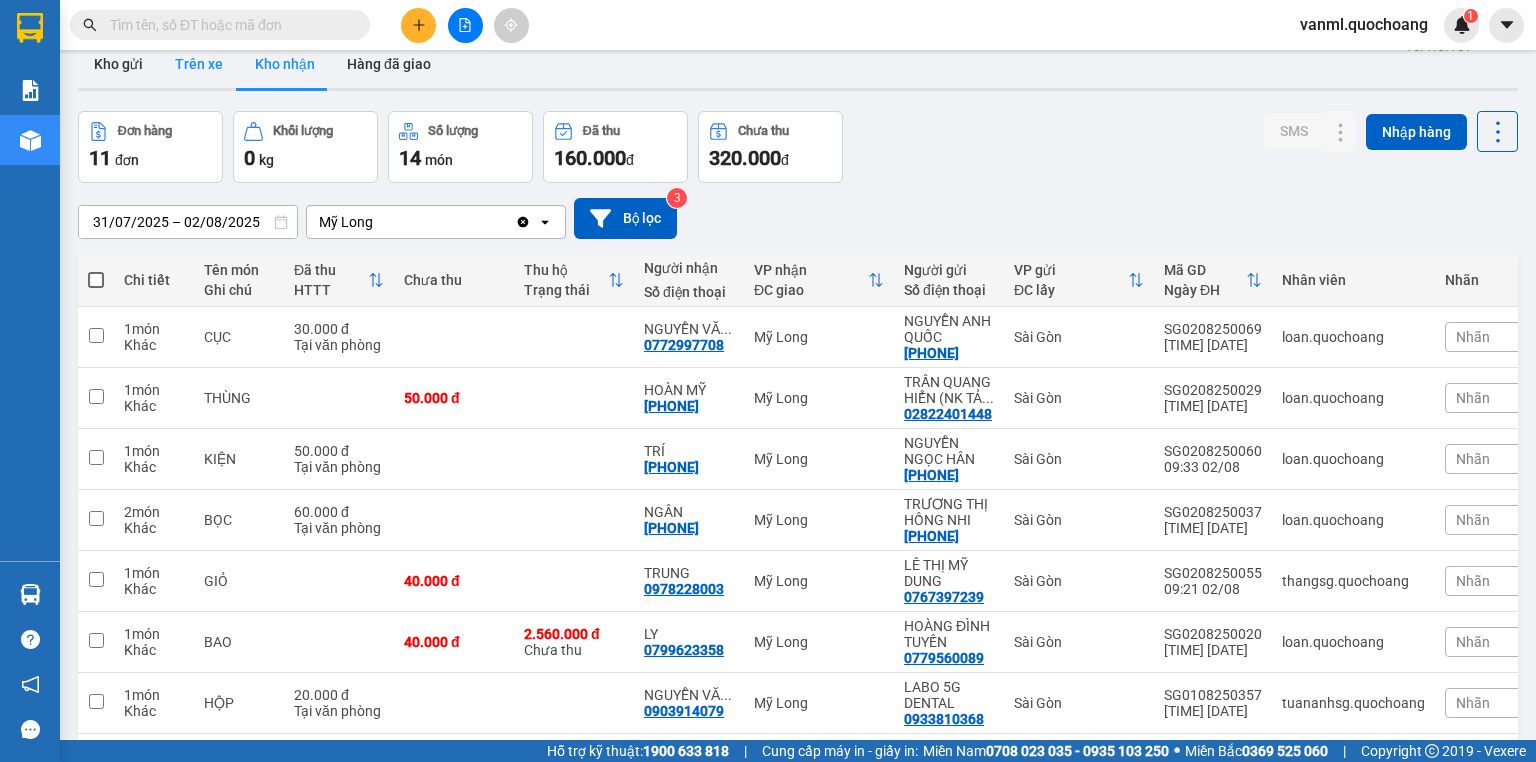 scroll, scrollTop: 0, scrollLeft: 0, axis: both 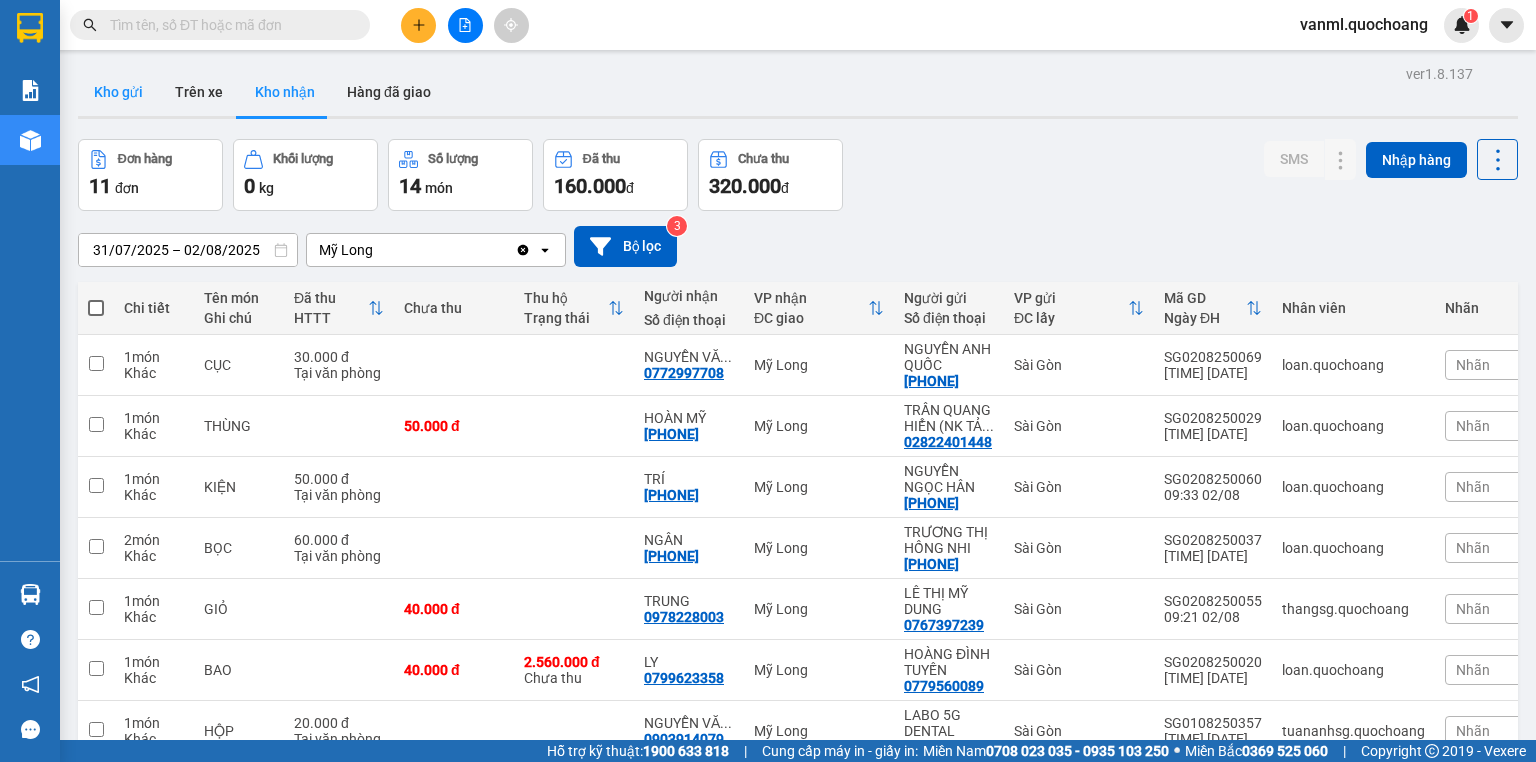 click on "Kho gửi" at bounding box center [118, 92] 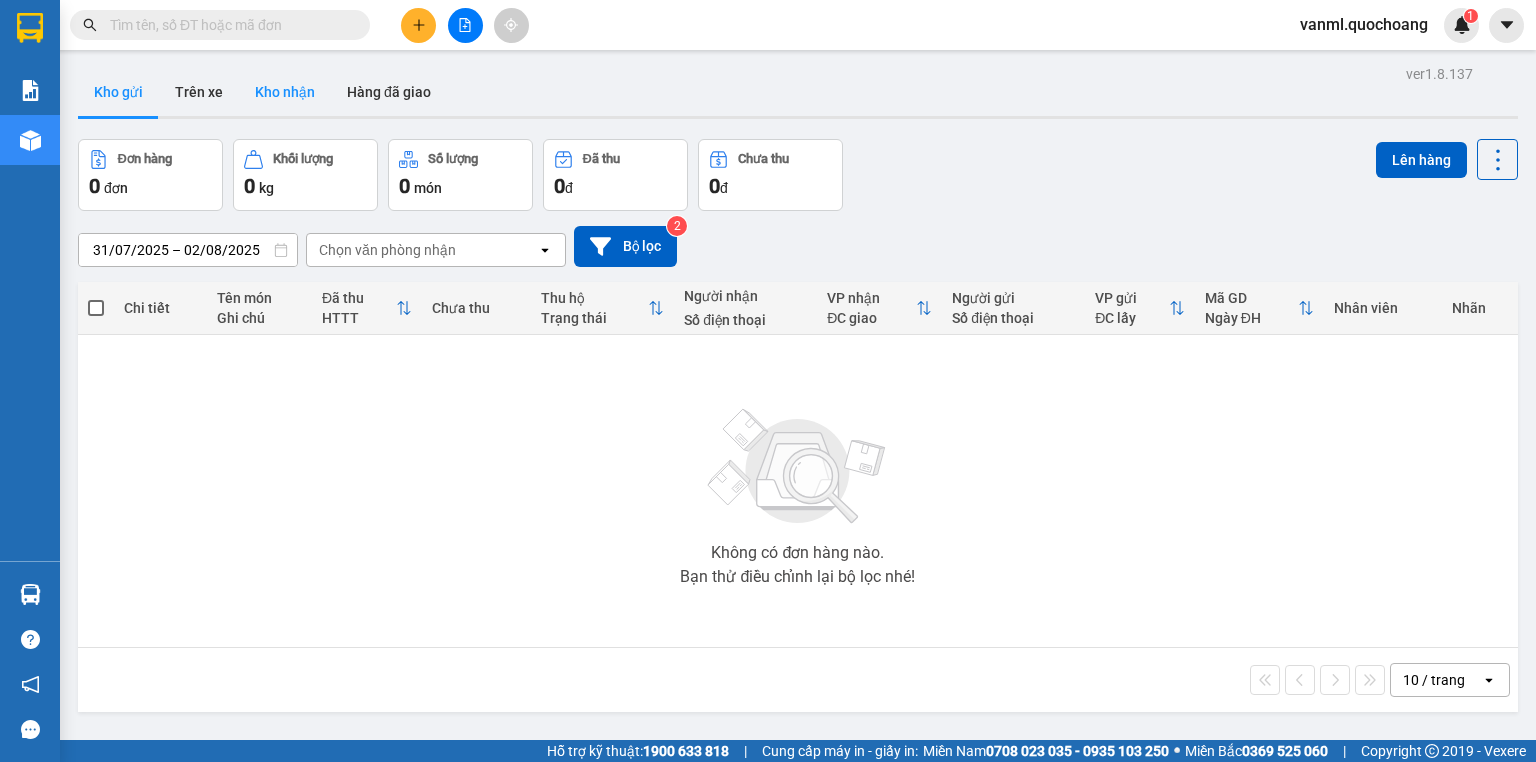 click on "Kho nhận" at bounding box center (285, 92) 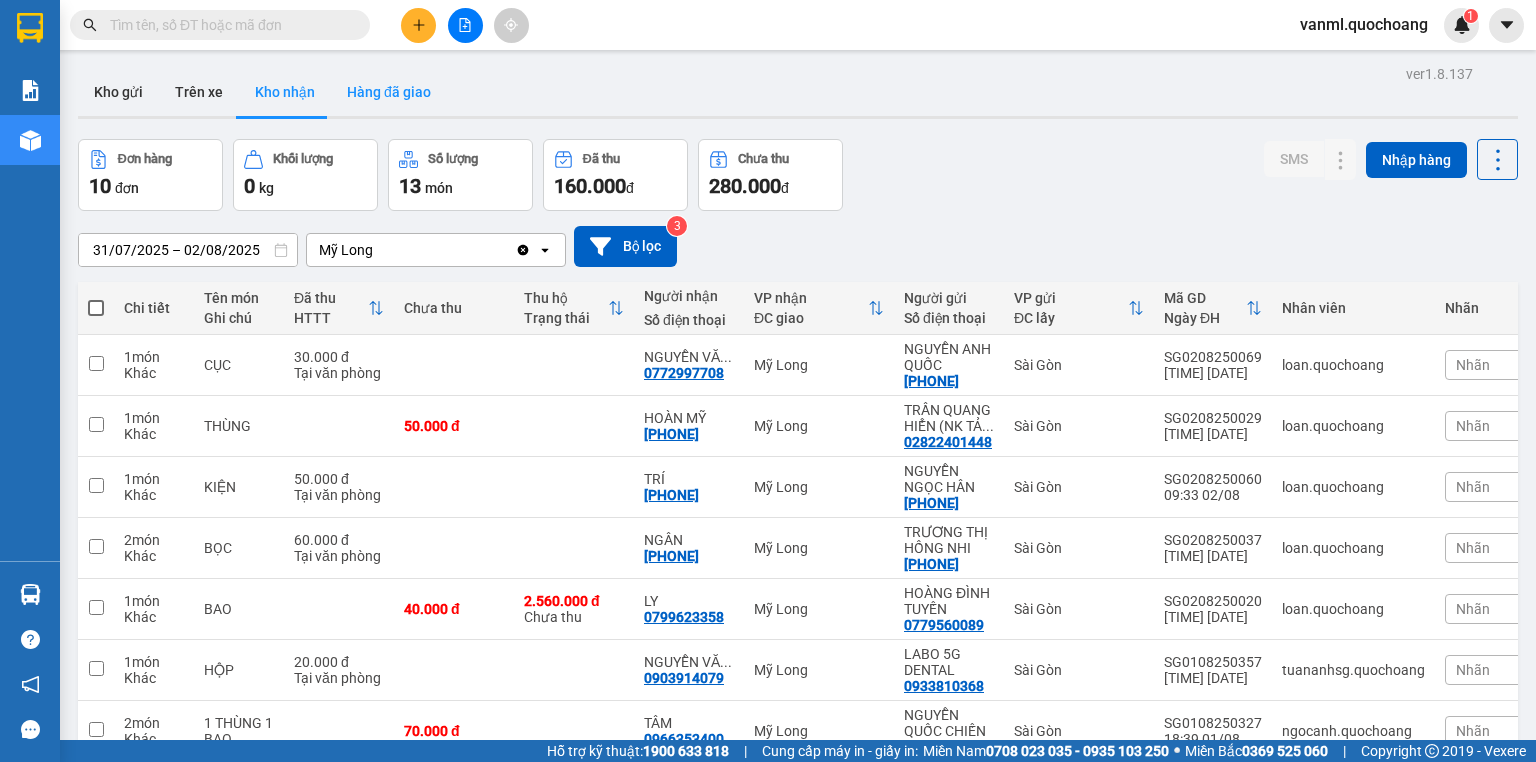 click on "Hàng đã giao" at bounding box center [389, 92] 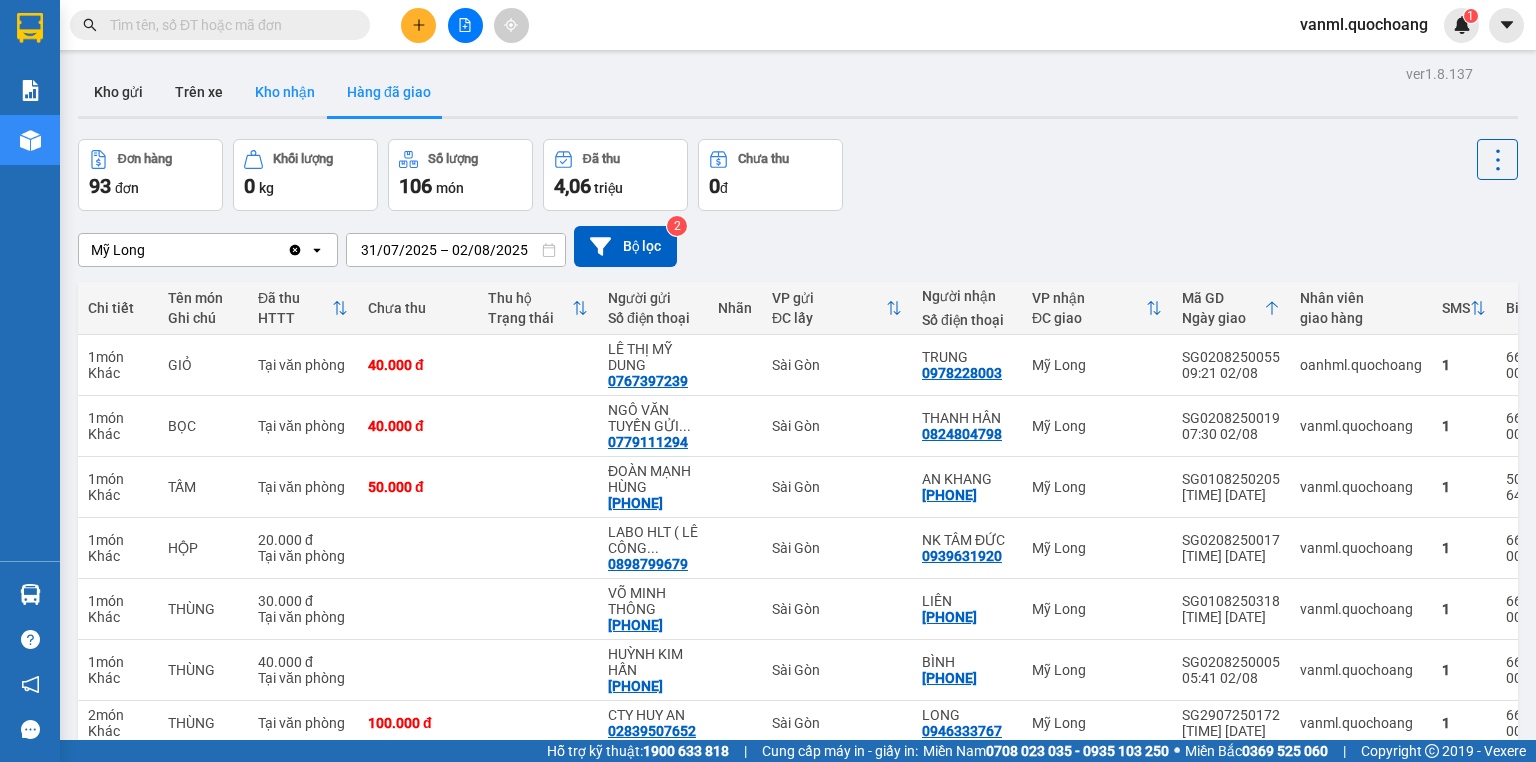 click on "Kho nhận" at bounding box center [285, 92] 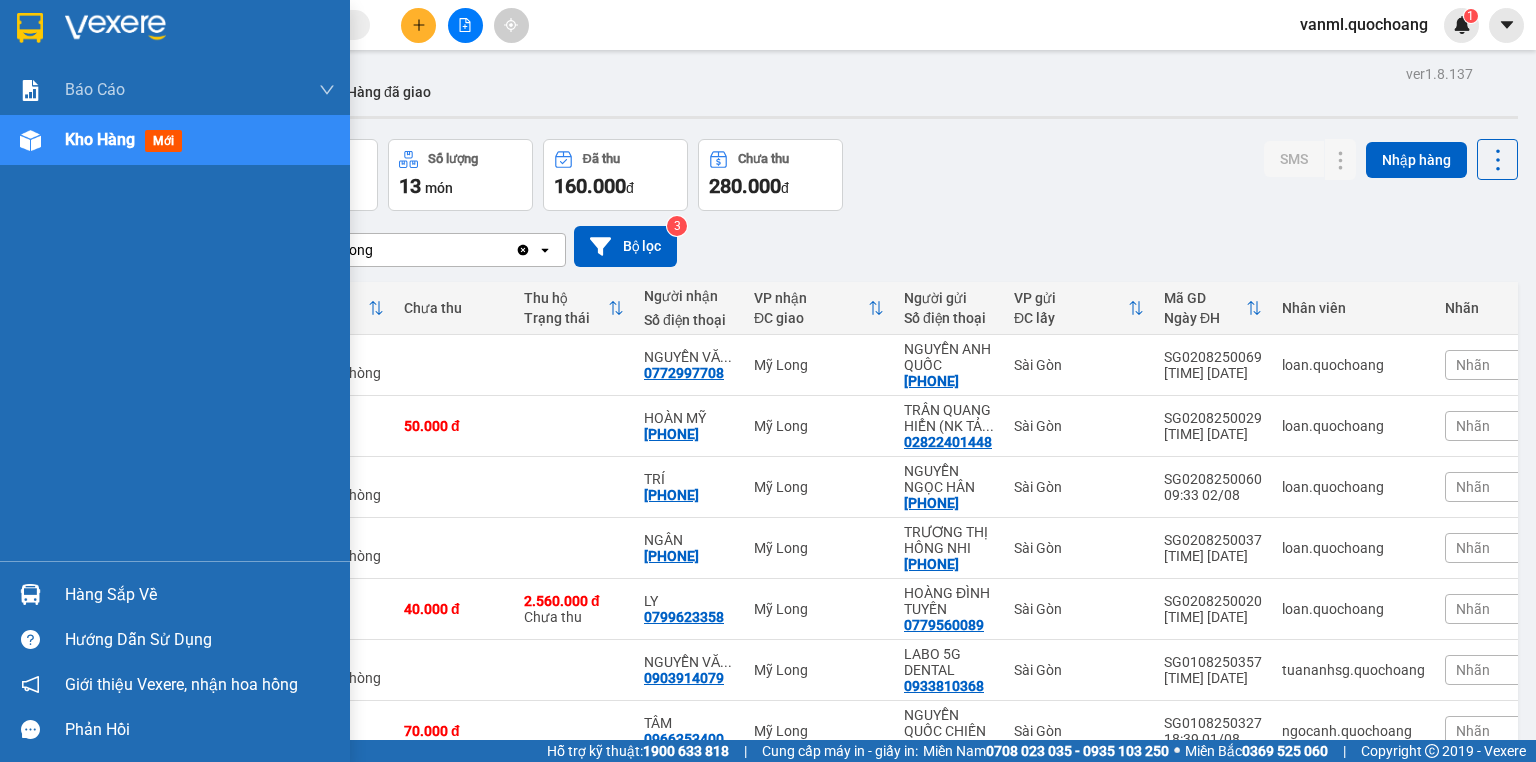 drag, startPoint x: 96, startPoint y: 599, endPoint x: 118, endPoint y: 592, distance: 23.086792 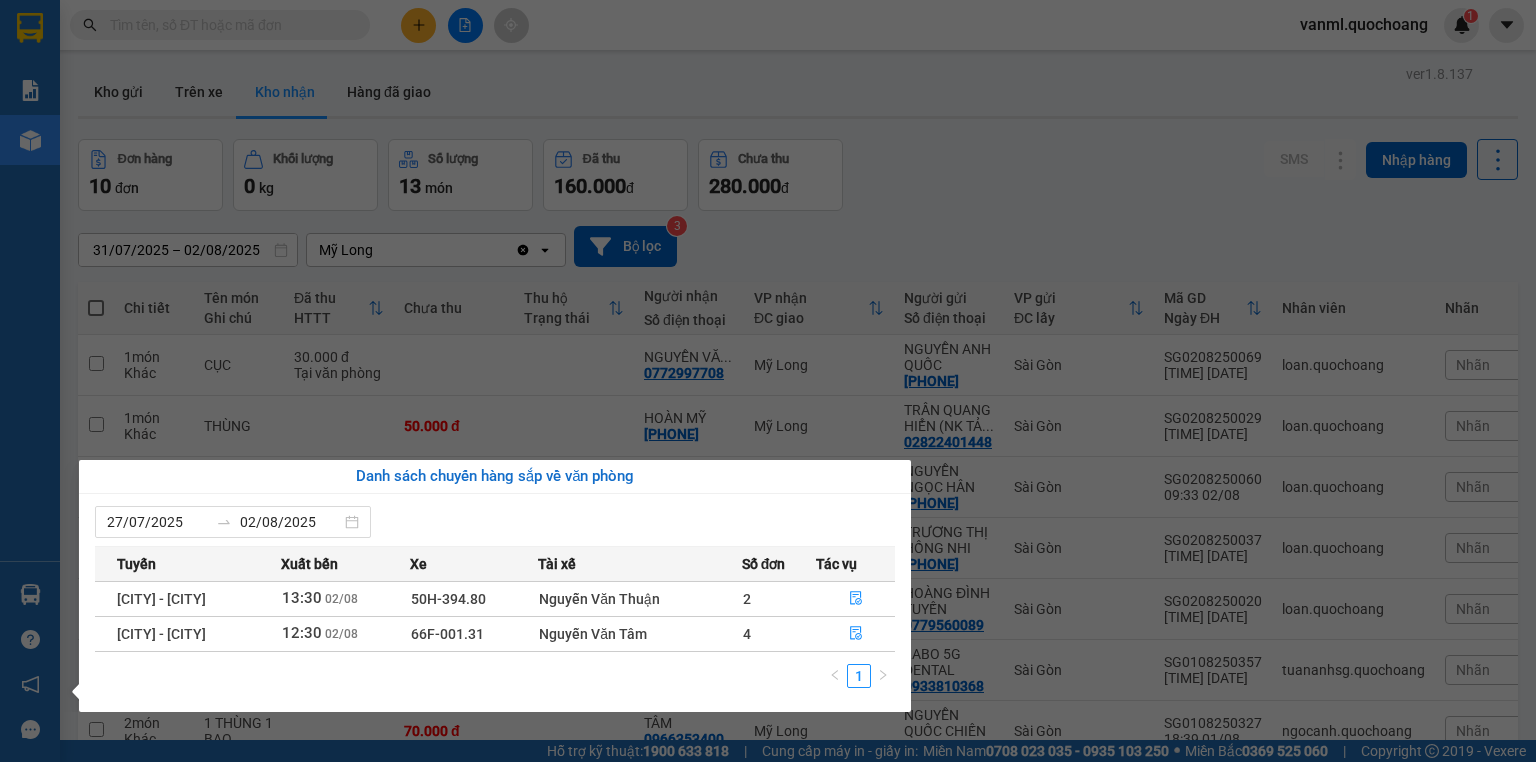 click on "Kết quả tìm kiếm ( 0 ) Bộ lọc No Data [EMAIL] 1 Báo cáo Báo cáo dòng tiền (trạm) Doanh số tạo đơn theo VP gửi (trạm) Kho hàng mới Hàng sắp về Hướng dẫn sử dụng Giới thiệu Vexere, nhận hoa hồng Phản hồi Phần mềm hỗ trợ bạn tốt chứ? ver 1.8.137 Kho gửi Trên xe Kho nhận Hàng đã giao Đơn hàng 10 đơn Khối lượng 0 kg Số lượng 13 món Đã thu 160.000 đ Chưa thu 280.000 đ SMS Nhập hàng [DATE] – [DATE] Press the down arrow key to interact with the calendar and select a date. Press the escape button to close the calendar. Selected date range is from [DATE] to [DATE]. Mỹ Long Clear value open Bộ lọc 3 Chi tiết Tên món Ghi chú Đã thu HTTT Chưa thu Thu hộ Trạng thái Người nhận Số điện thoại VP nhận ĐC giao Người gửi Số điện thoại VP gửi ĐC lấy Mã GD Ngày ĐH Nhân viên Nhãn 1 món Khác CỤC 30.000 đ Tại văn phòng ... 1" at bounding box center [768, 381] 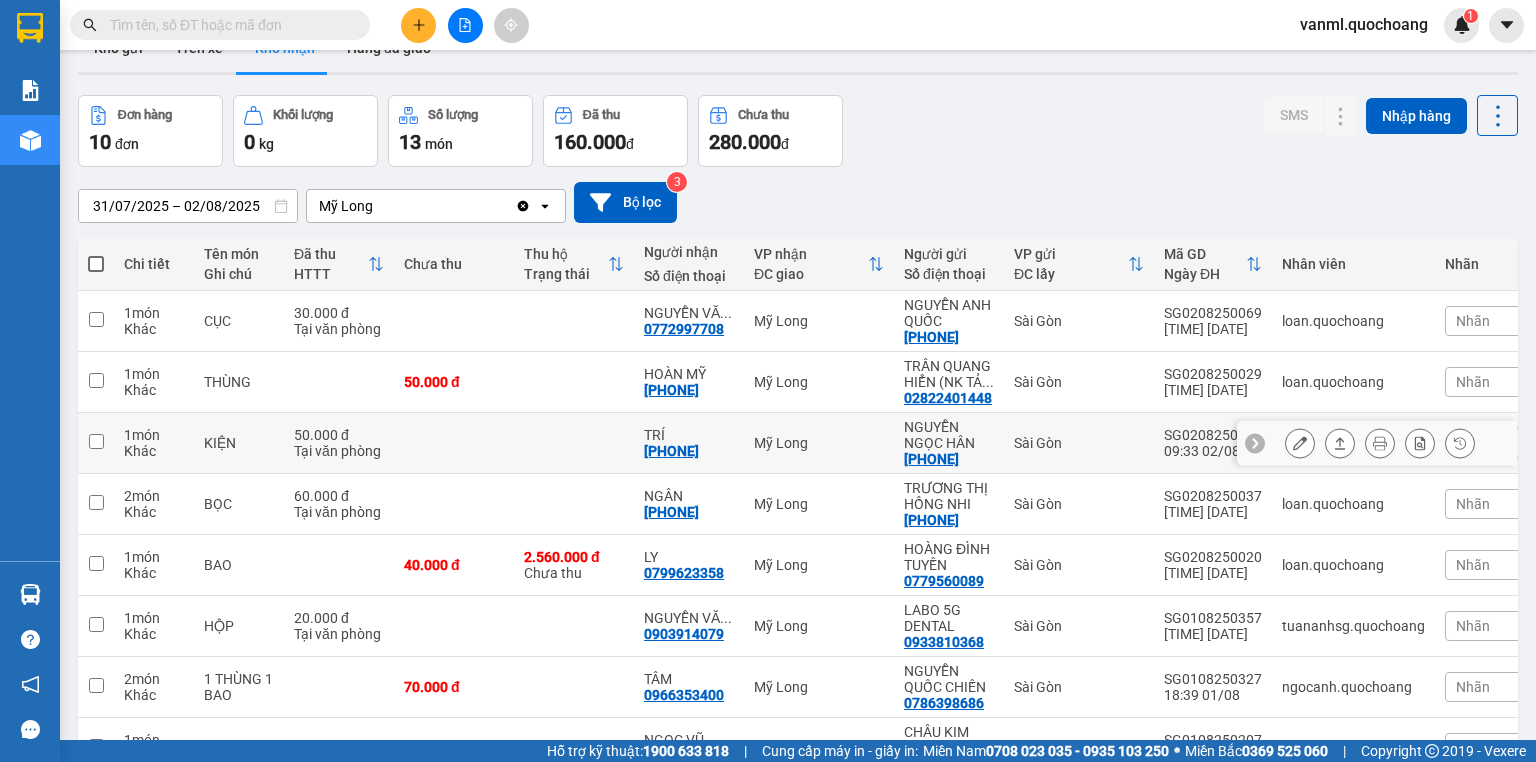 scroll, scrollTop: 0, scrollLeft: 0, axis: both 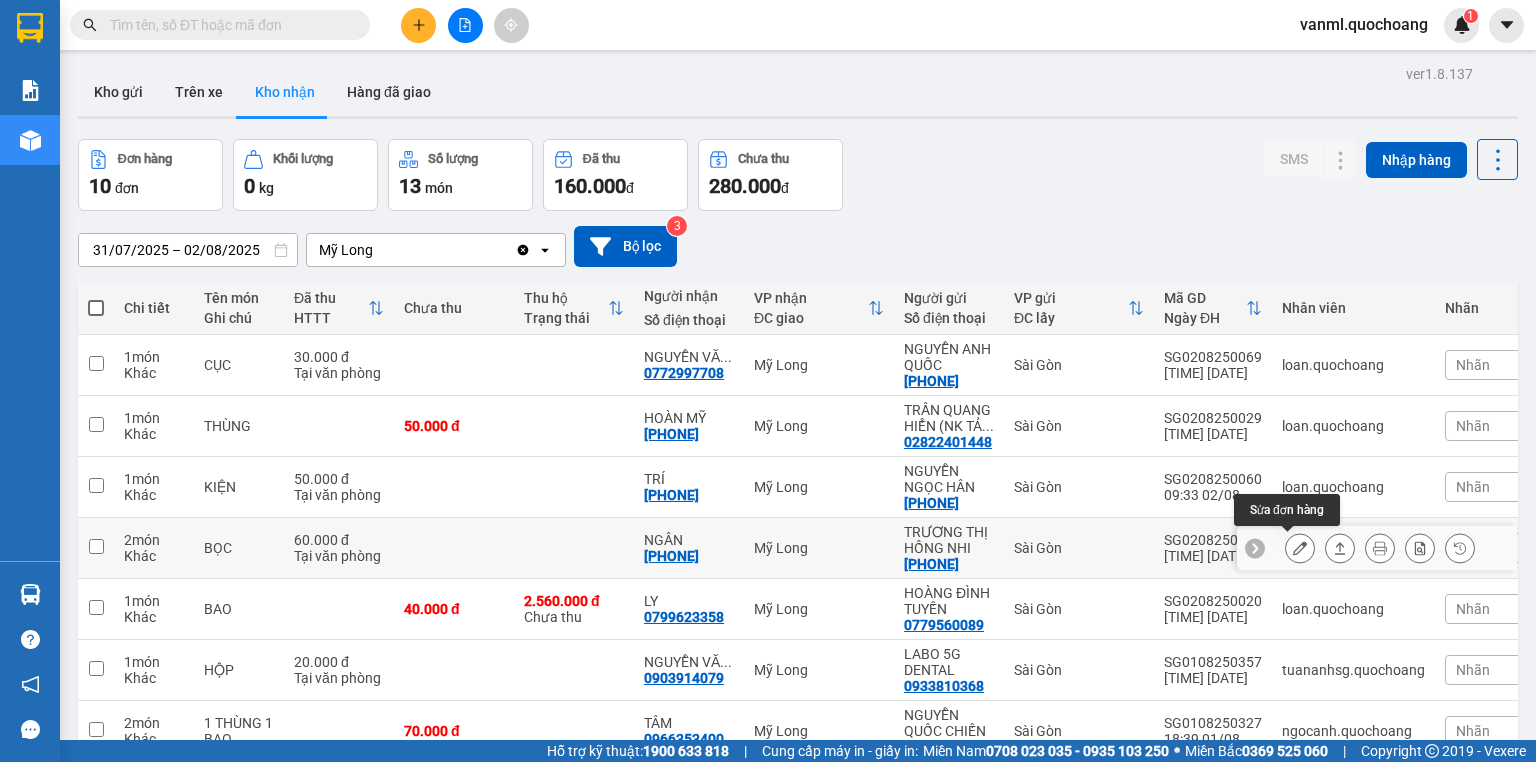 click 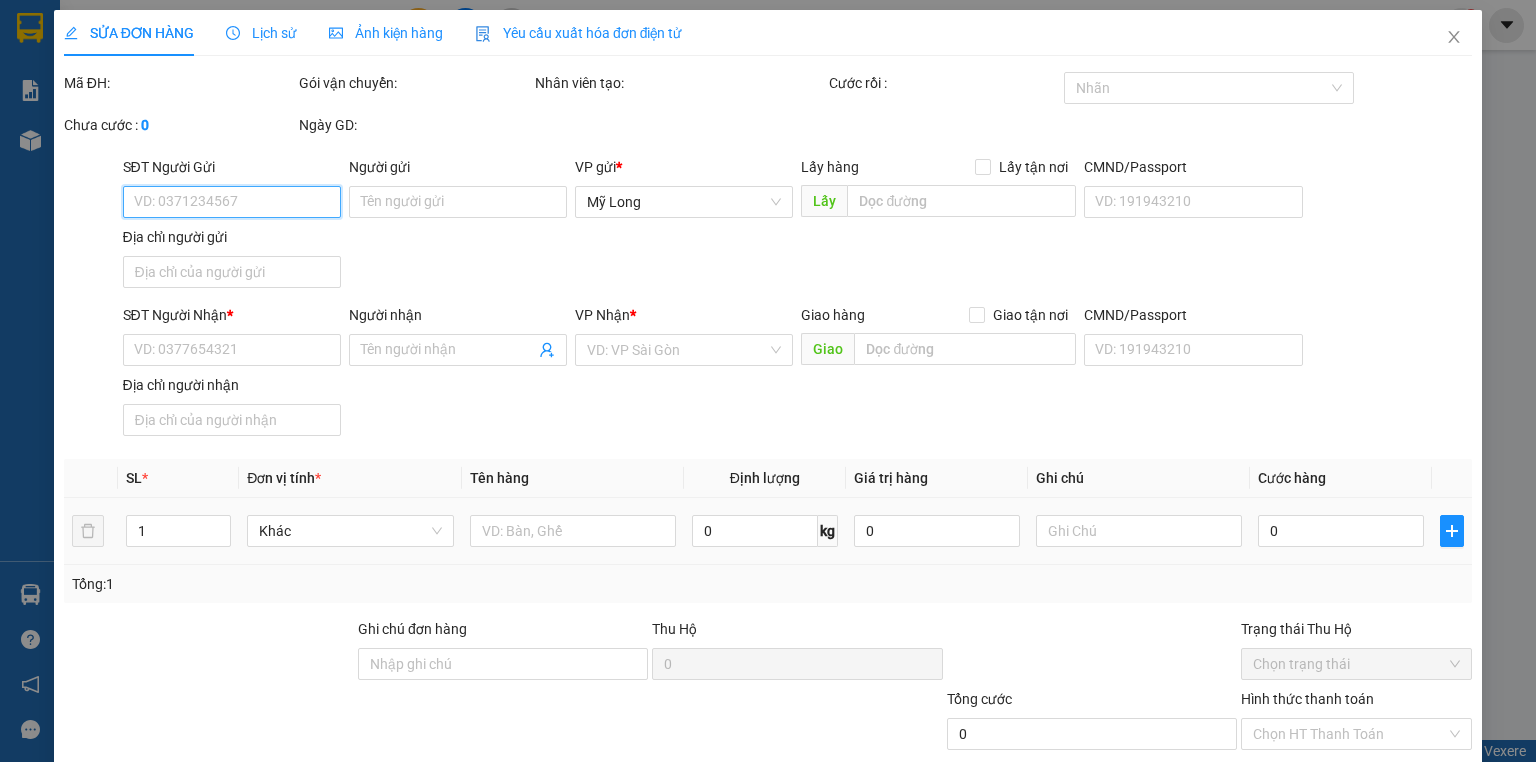 type on "[PHONE]" 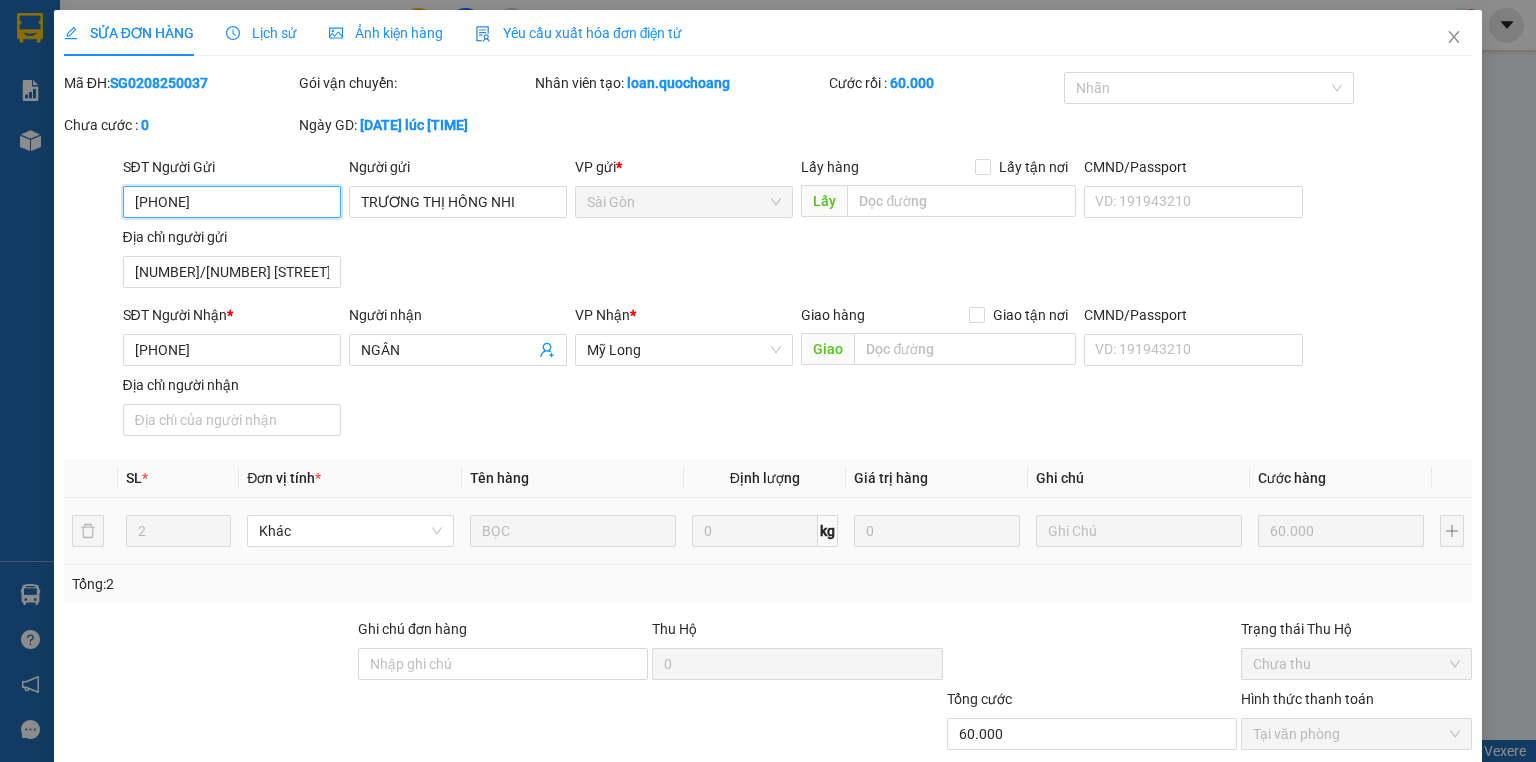 scroll, scrollTop: 120, scrollLeft: 0, axis: vertical 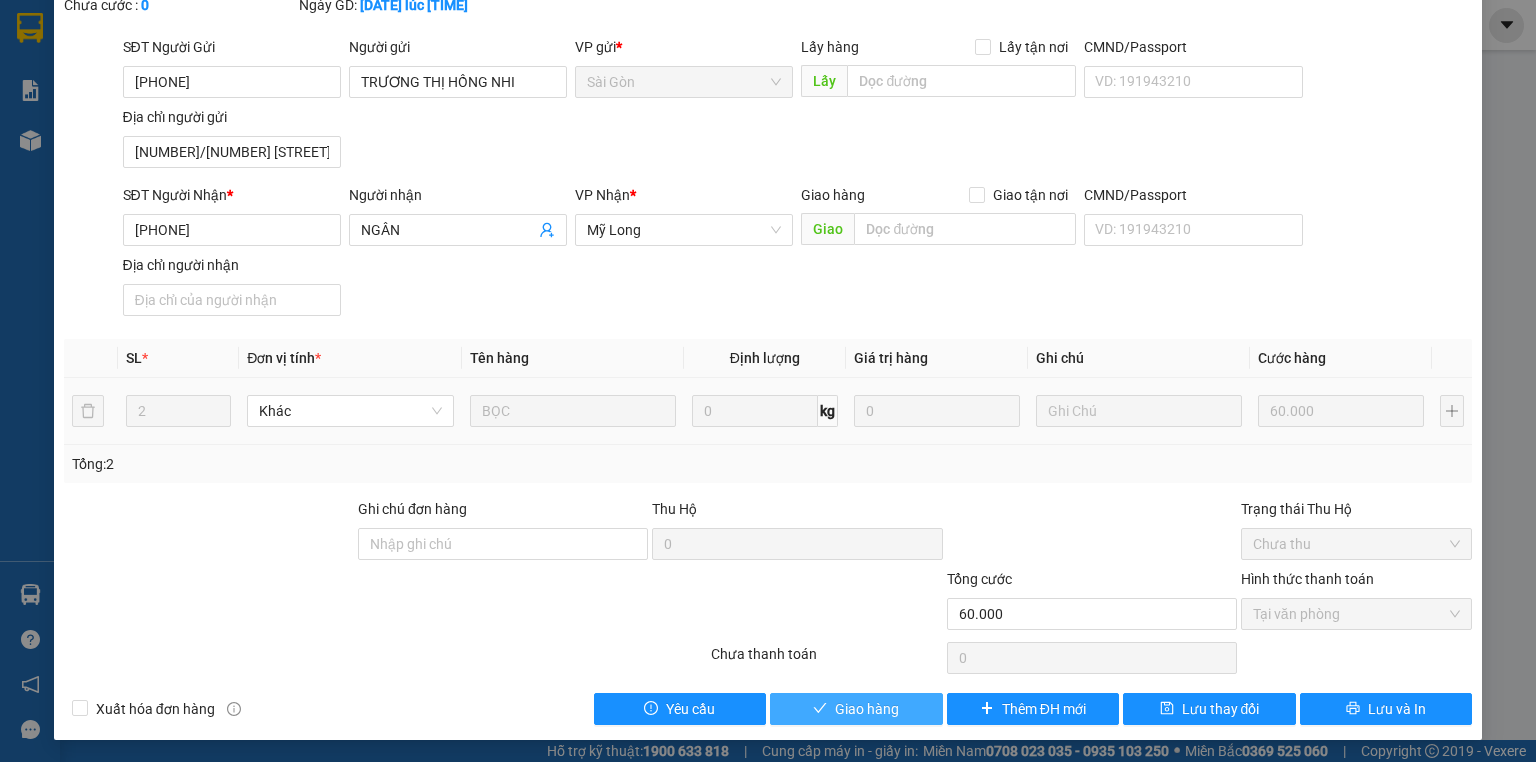 click on "Giao hàng" at bounding box center (856, 709) 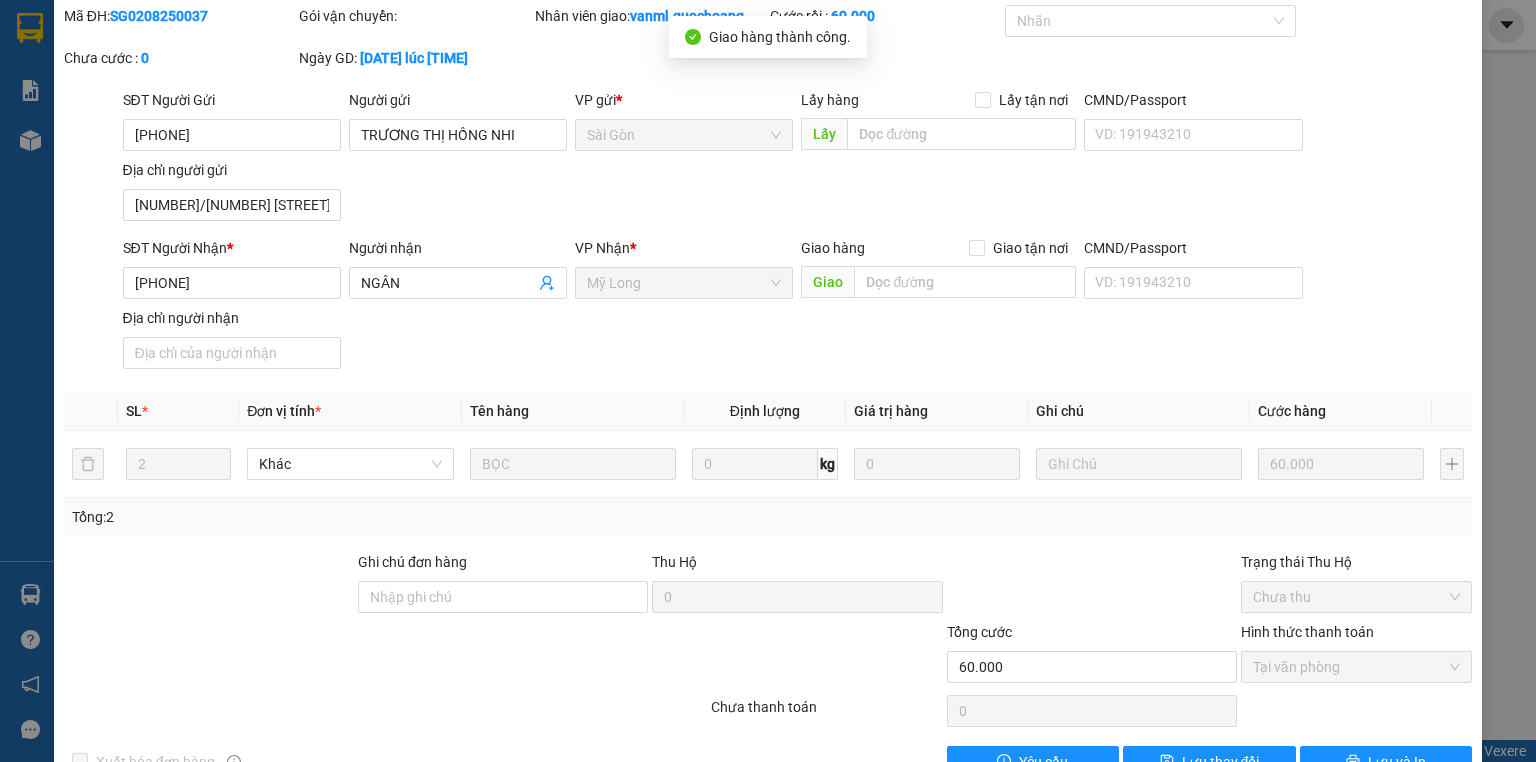 scroll, scrollTop: 0, scrollLeft: 0, axis: both 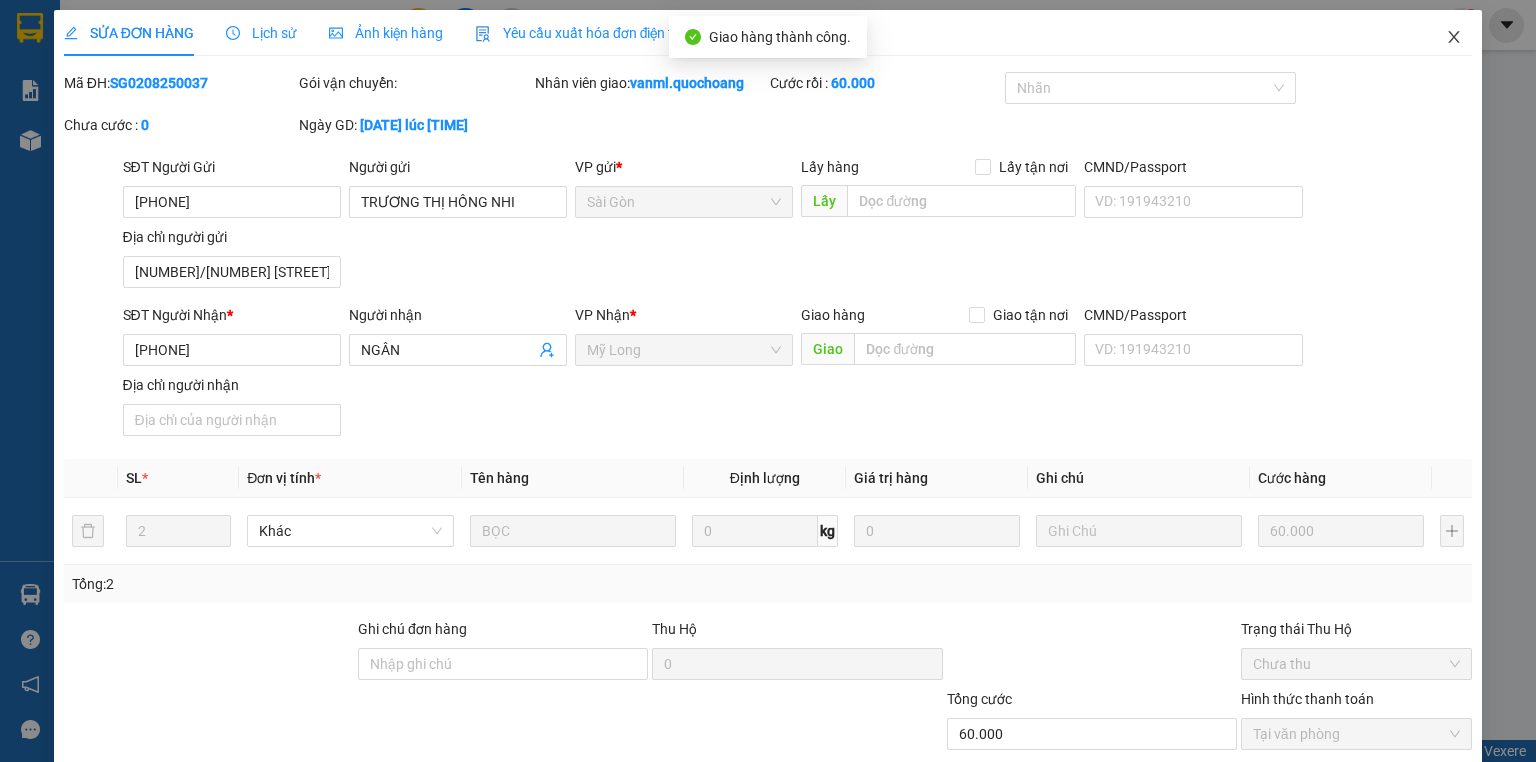 click 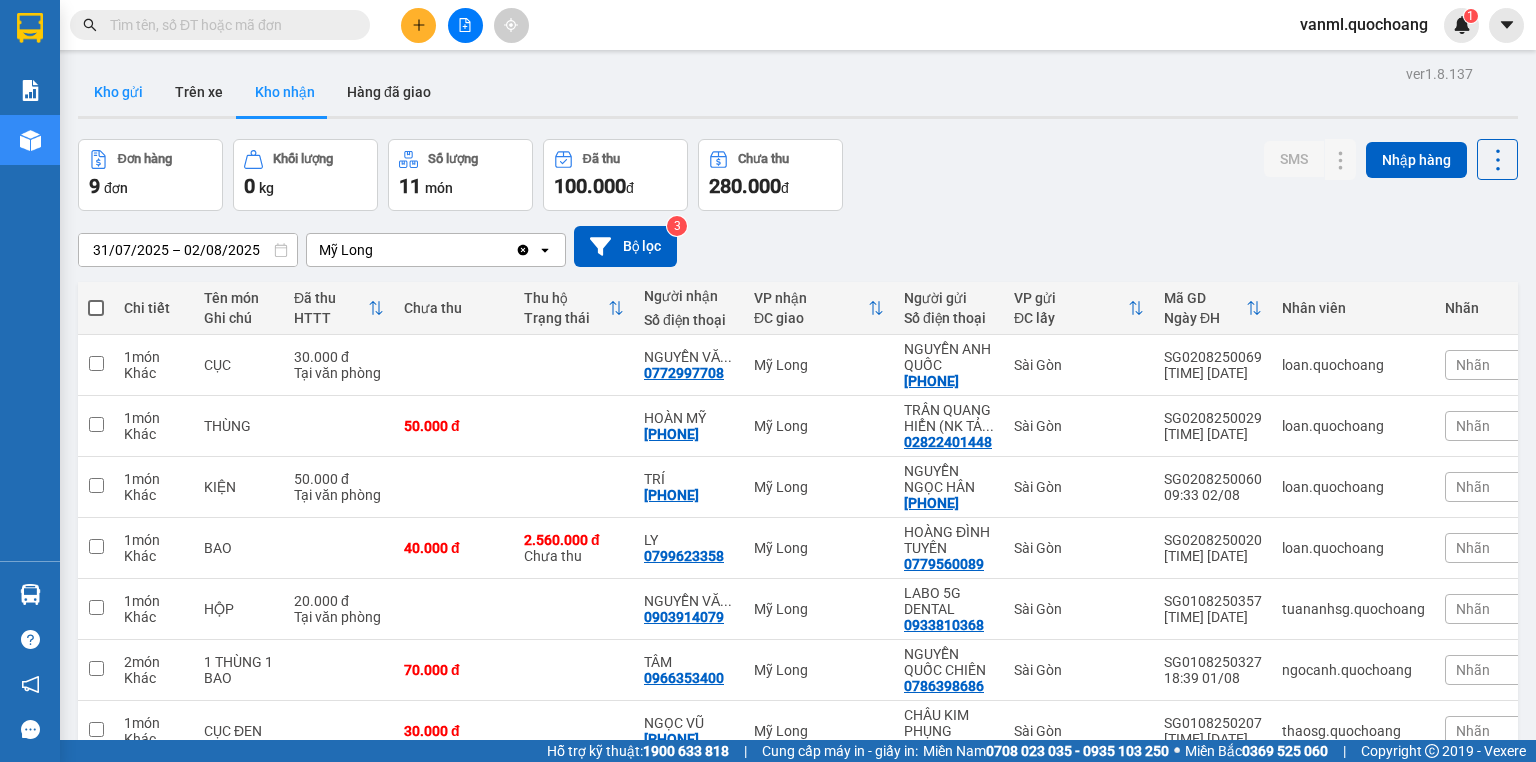 click on "Kho gửi" at bounding box center [118, 92] 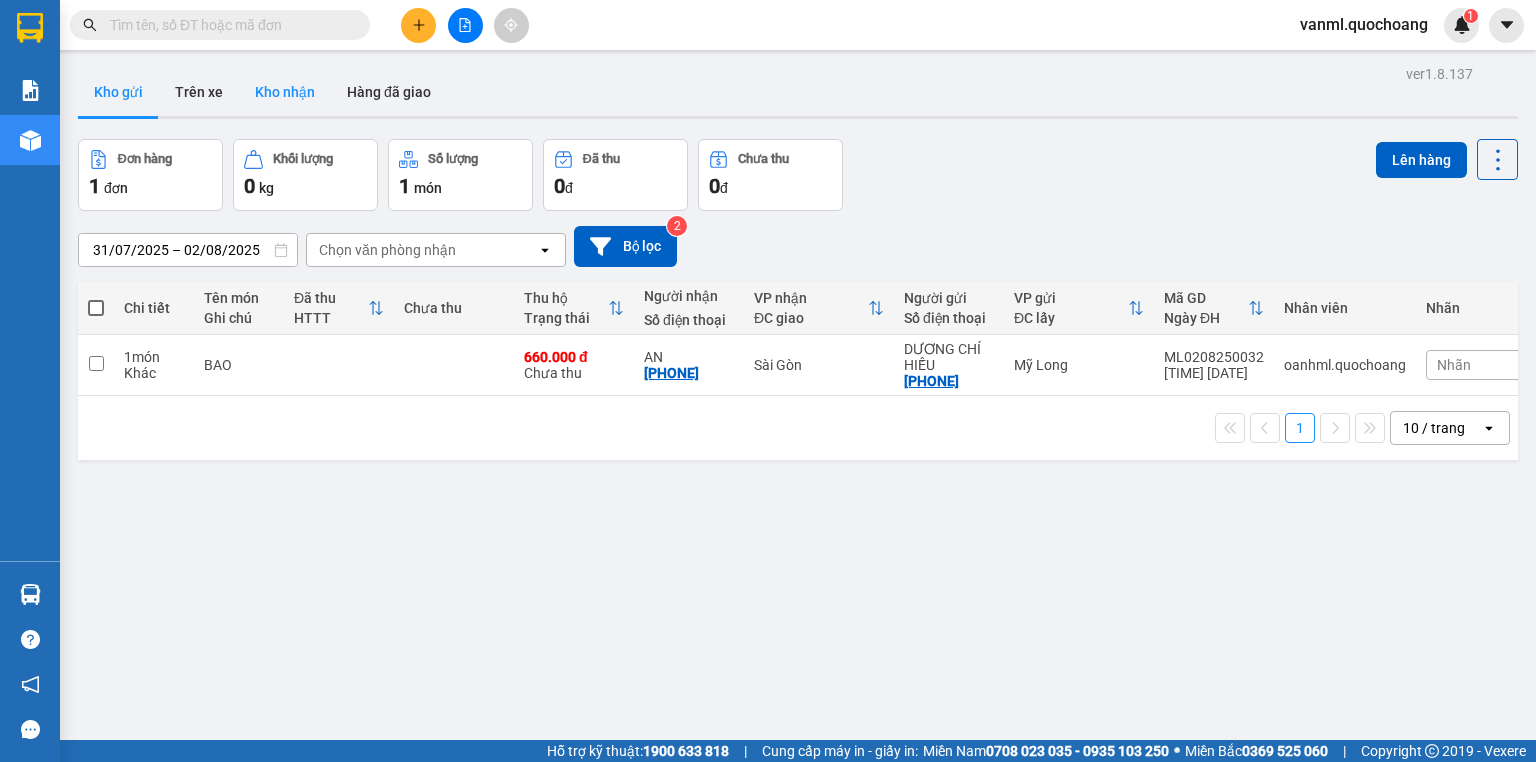 click on "Kho nhận" at bounding box center [285, 92] 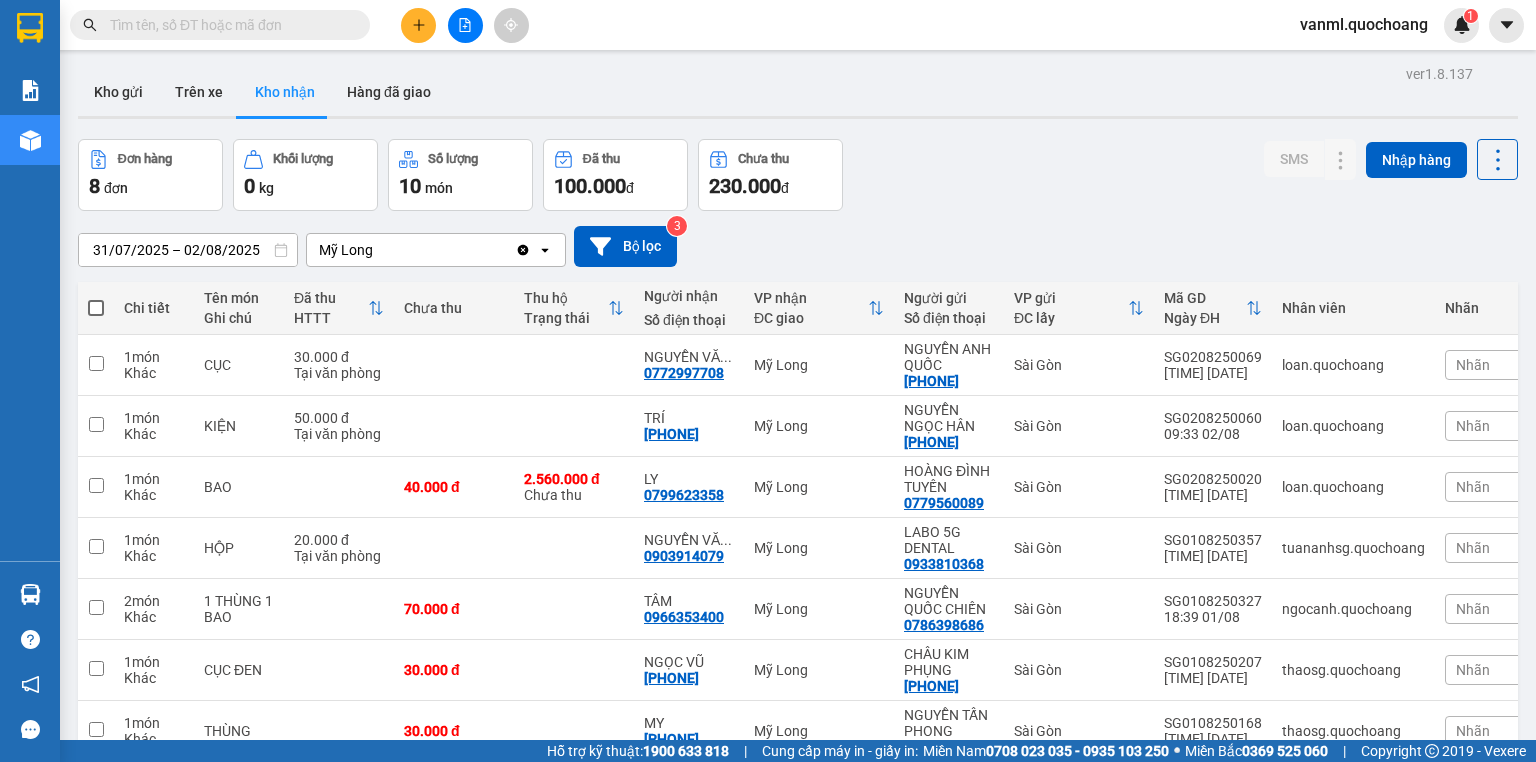 click on "vanml.quochoang" at bounding box center (1364, 24) 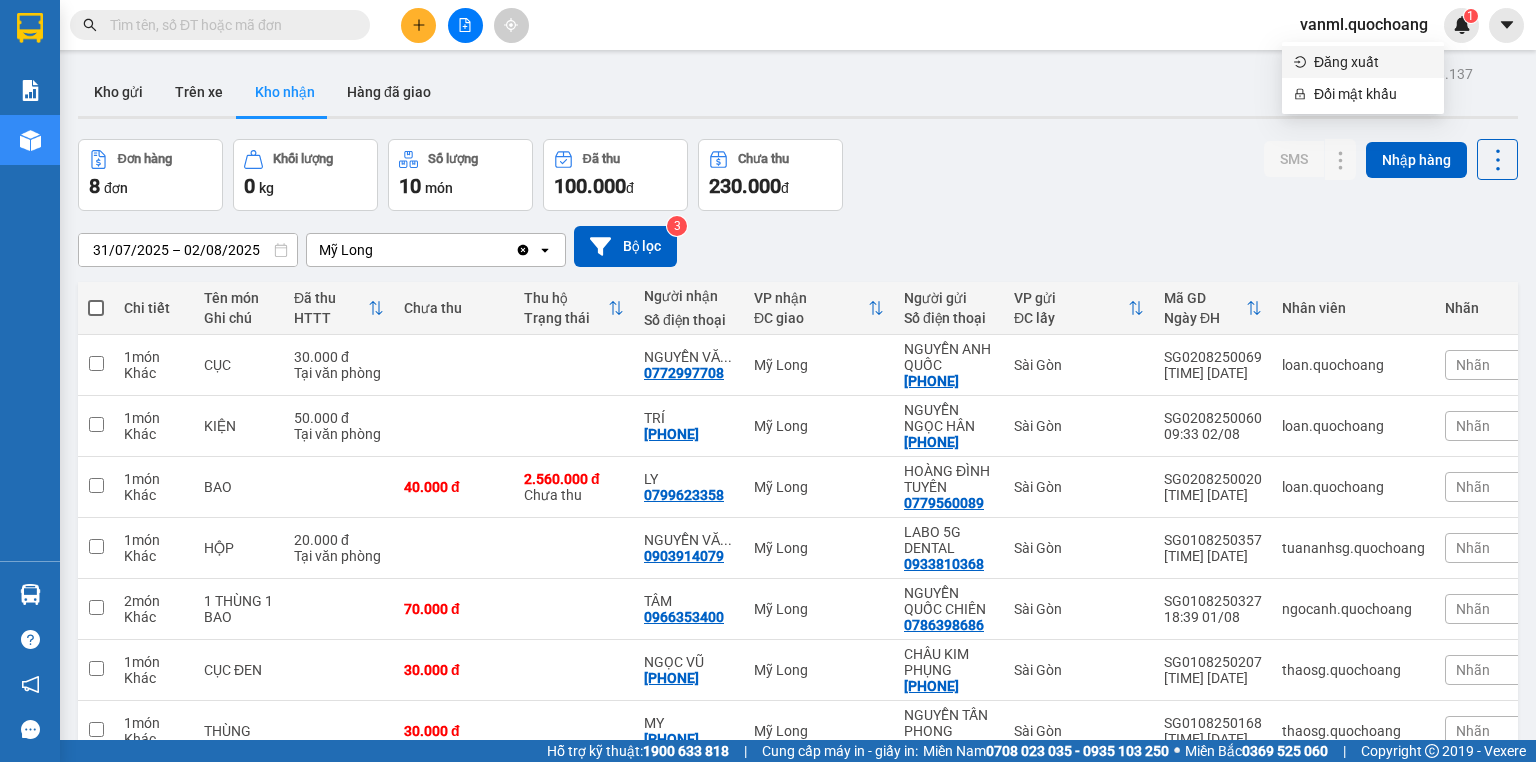 click on "Đăng xuất" at bounding box center (1373, 62) 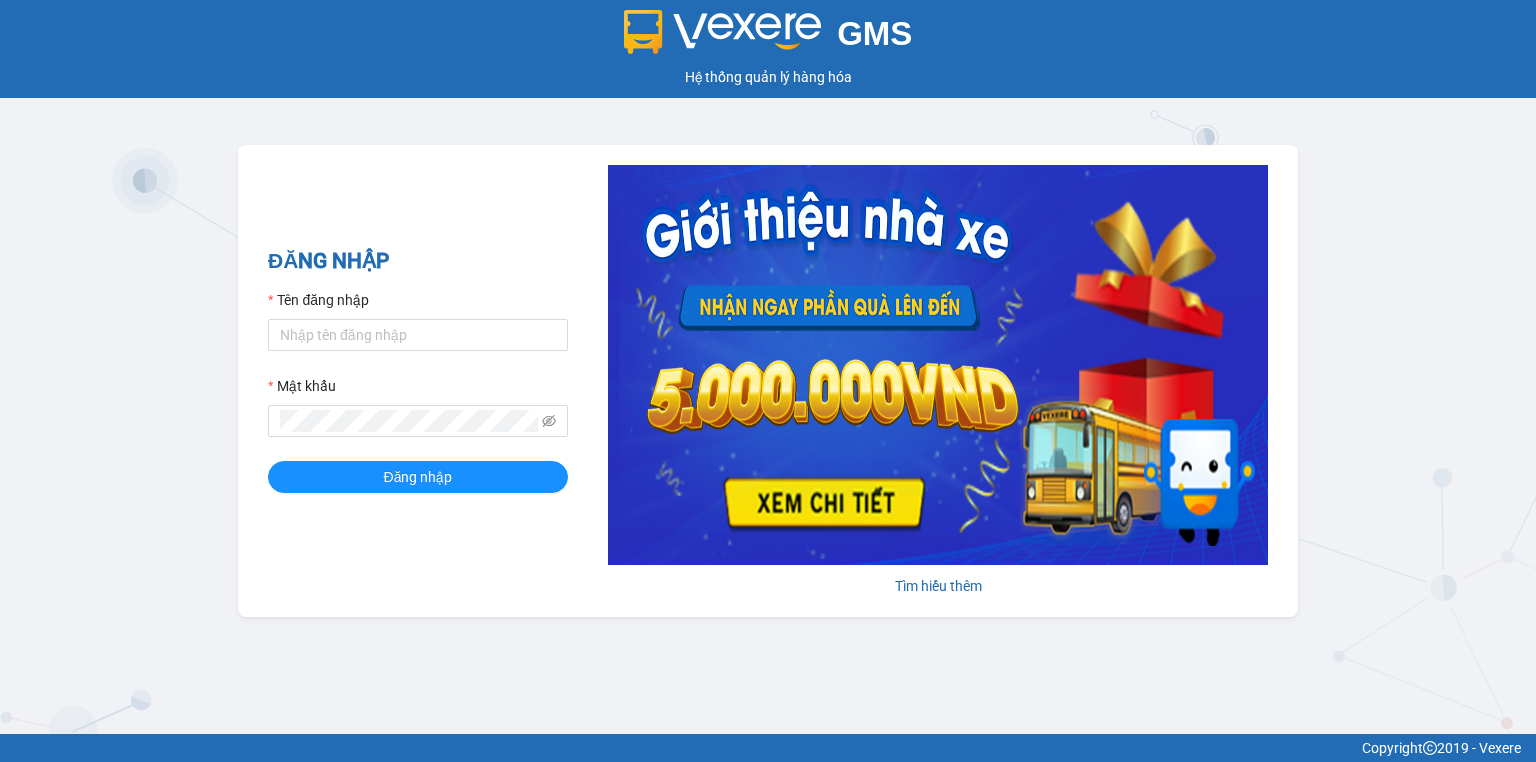 scroll, scrollTop: 0, scrollLeft: 0, axis: both 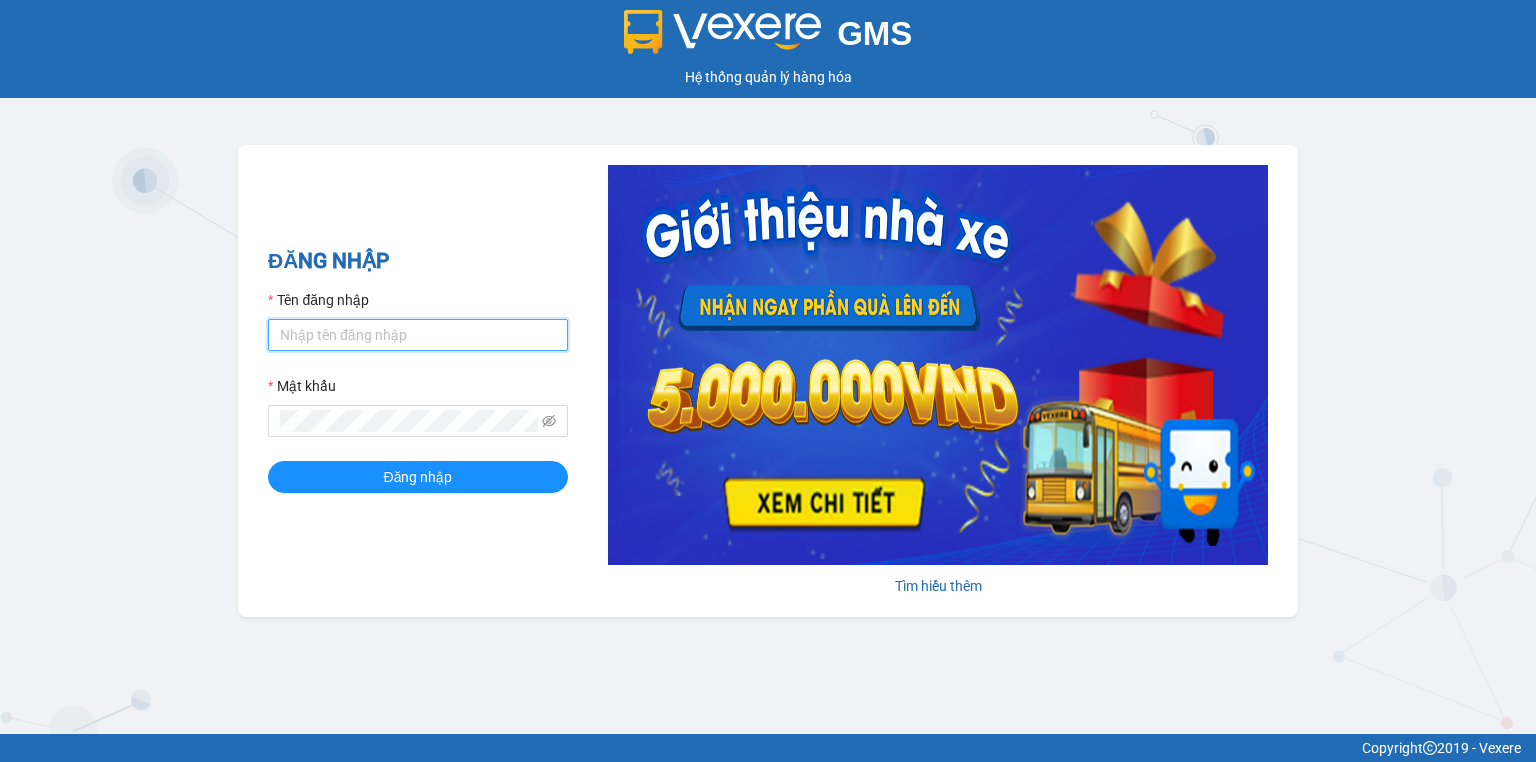 click on "Tên đăng nhập" at bounding box center (418, 335) 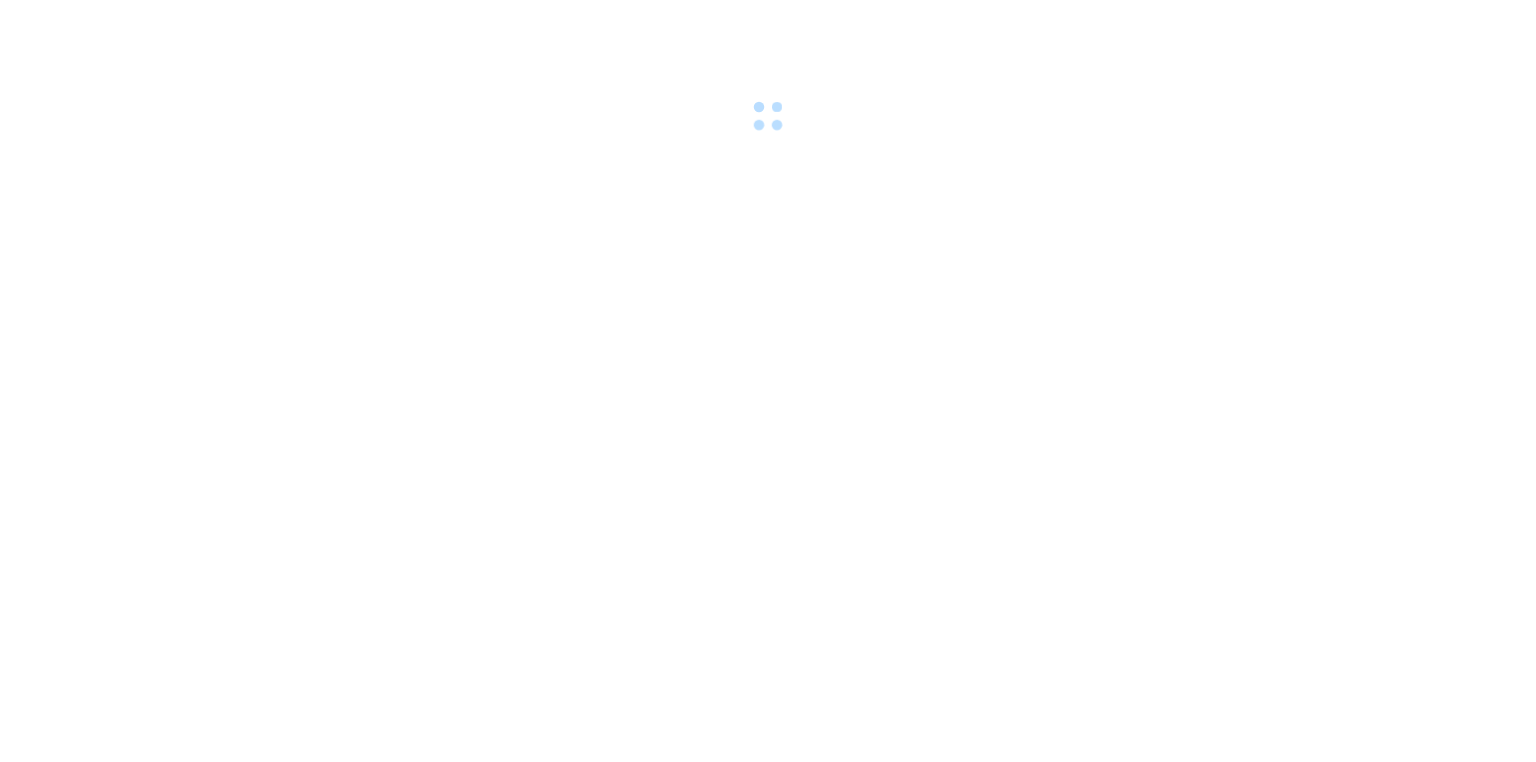 scroll, scrollTop: 0, scrollLeft: 0, axis: both 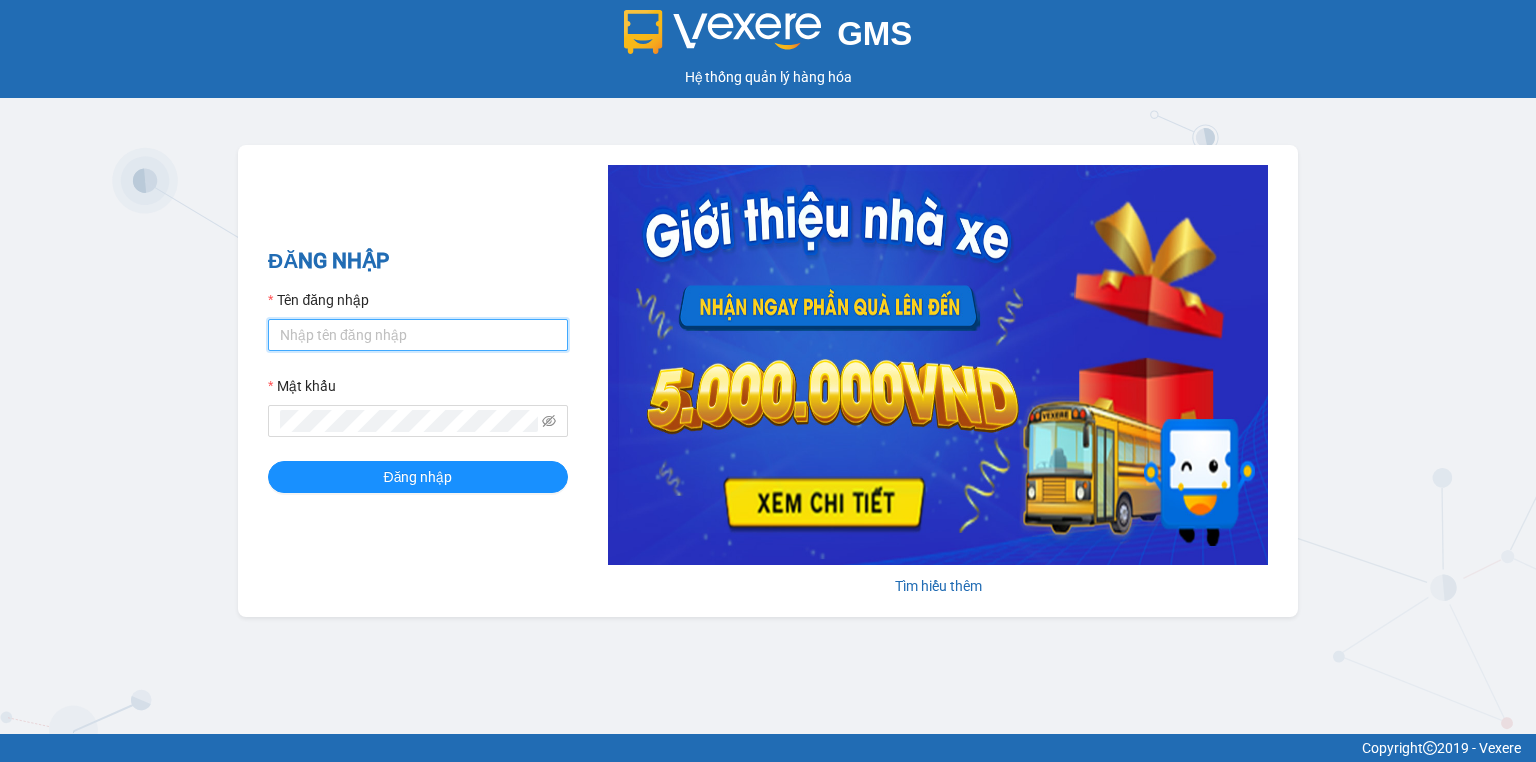 click on "Tên đăng nhập" at bounding box center [418, 335] 